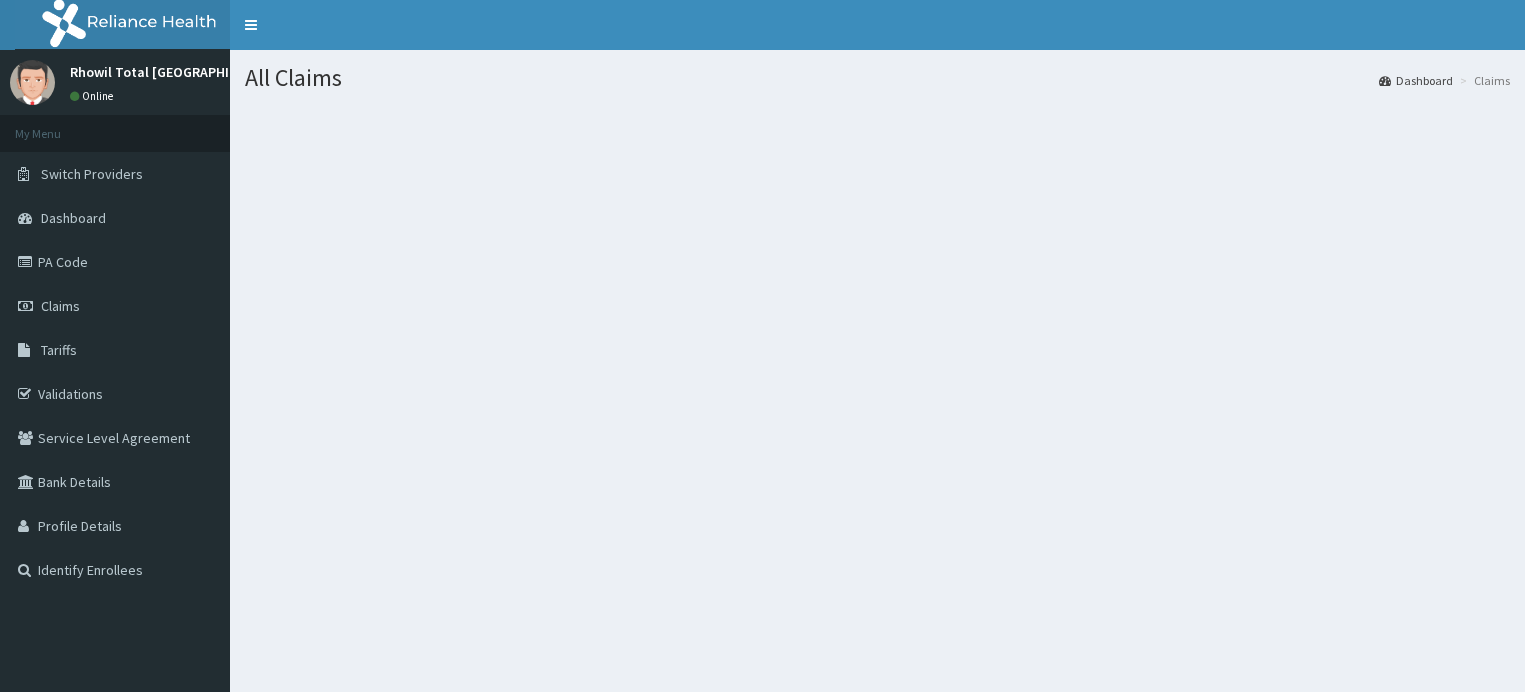 scroll, scrollTop: 0, scrollLeft: 0, axis: both 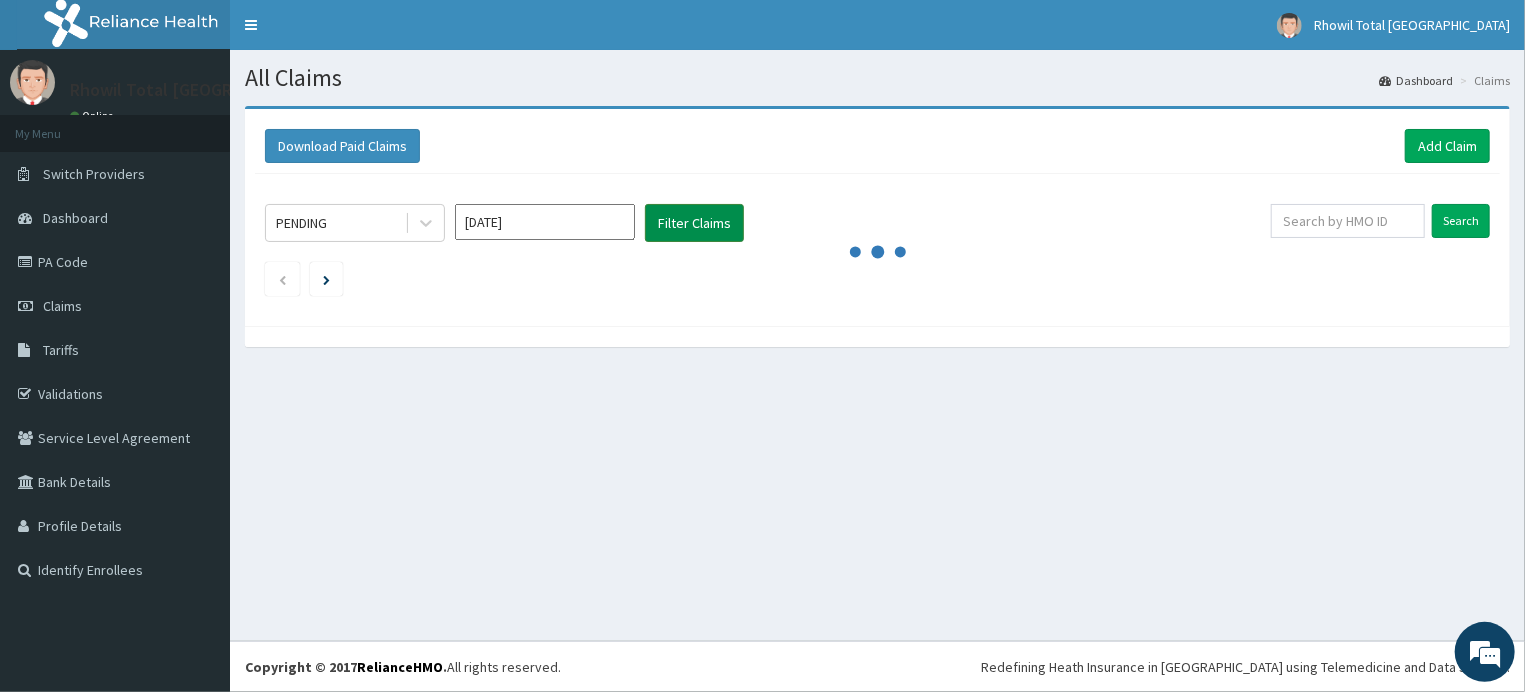 click on "Filter Claims" at bounding box center [694, 223] 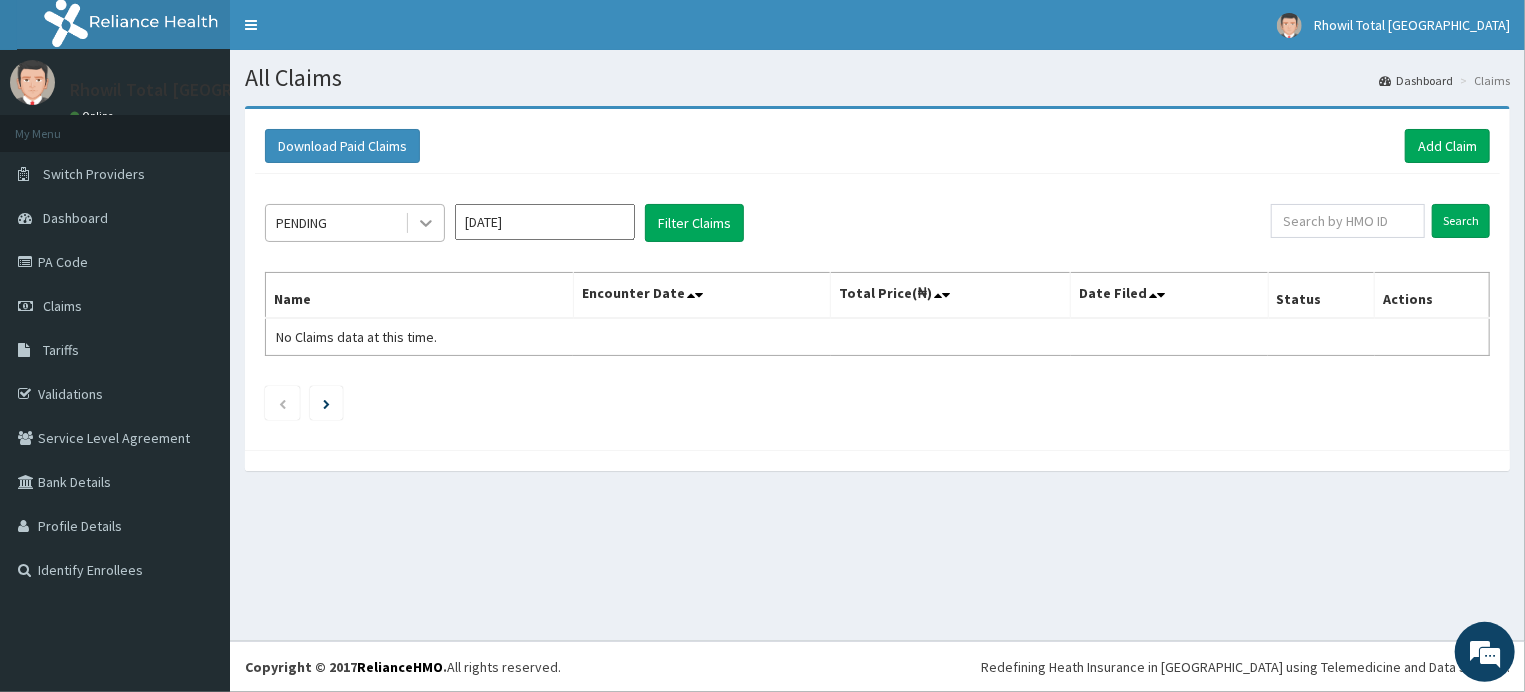 click 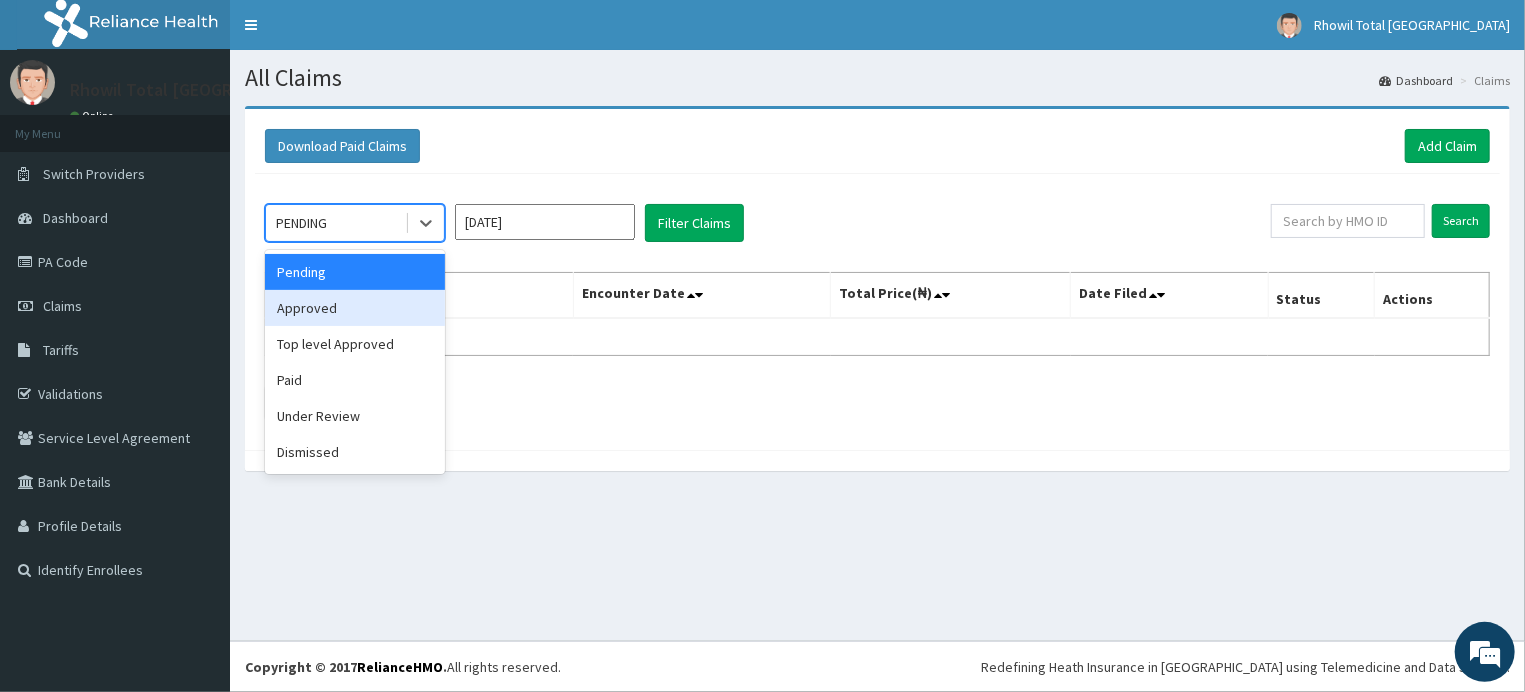click on "Approved" at bounding box center (355, 308) 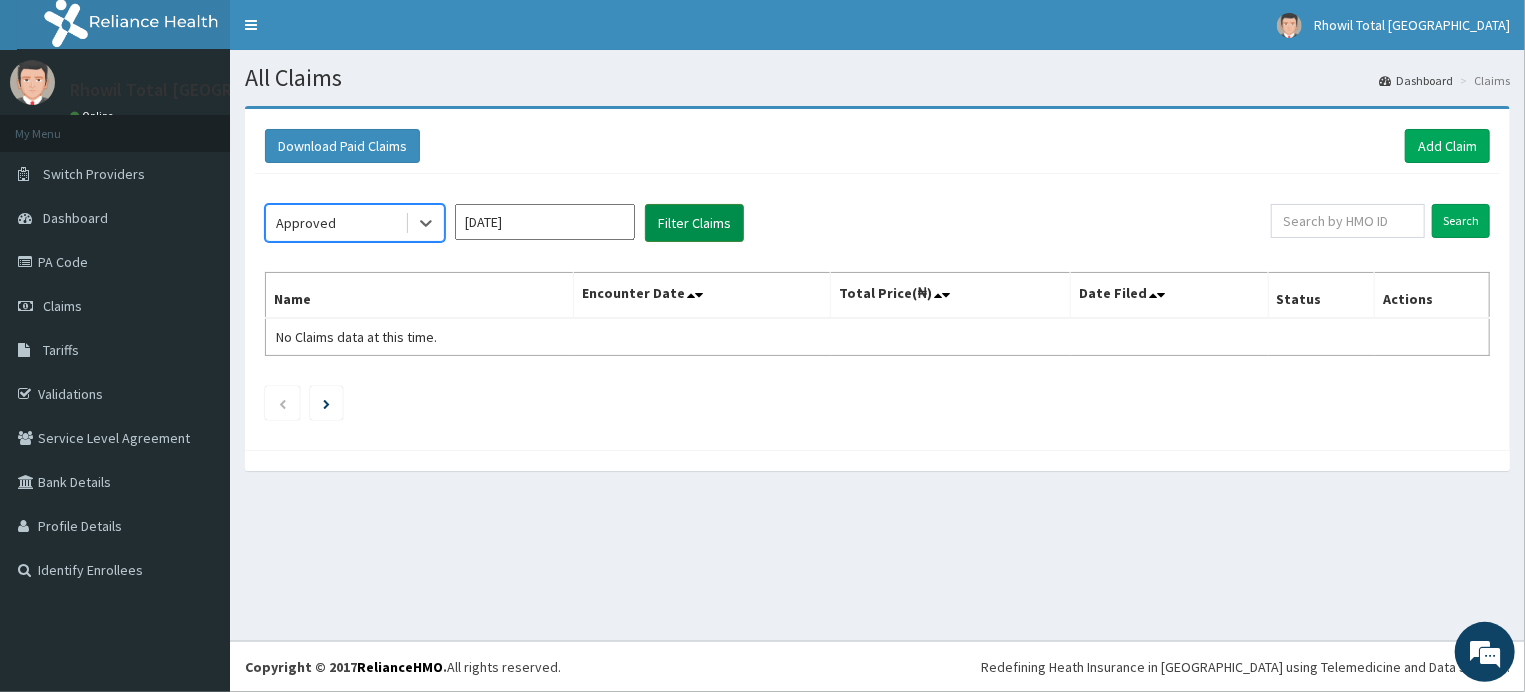 click on "Filter Claims" at bounding box center [694, 223] 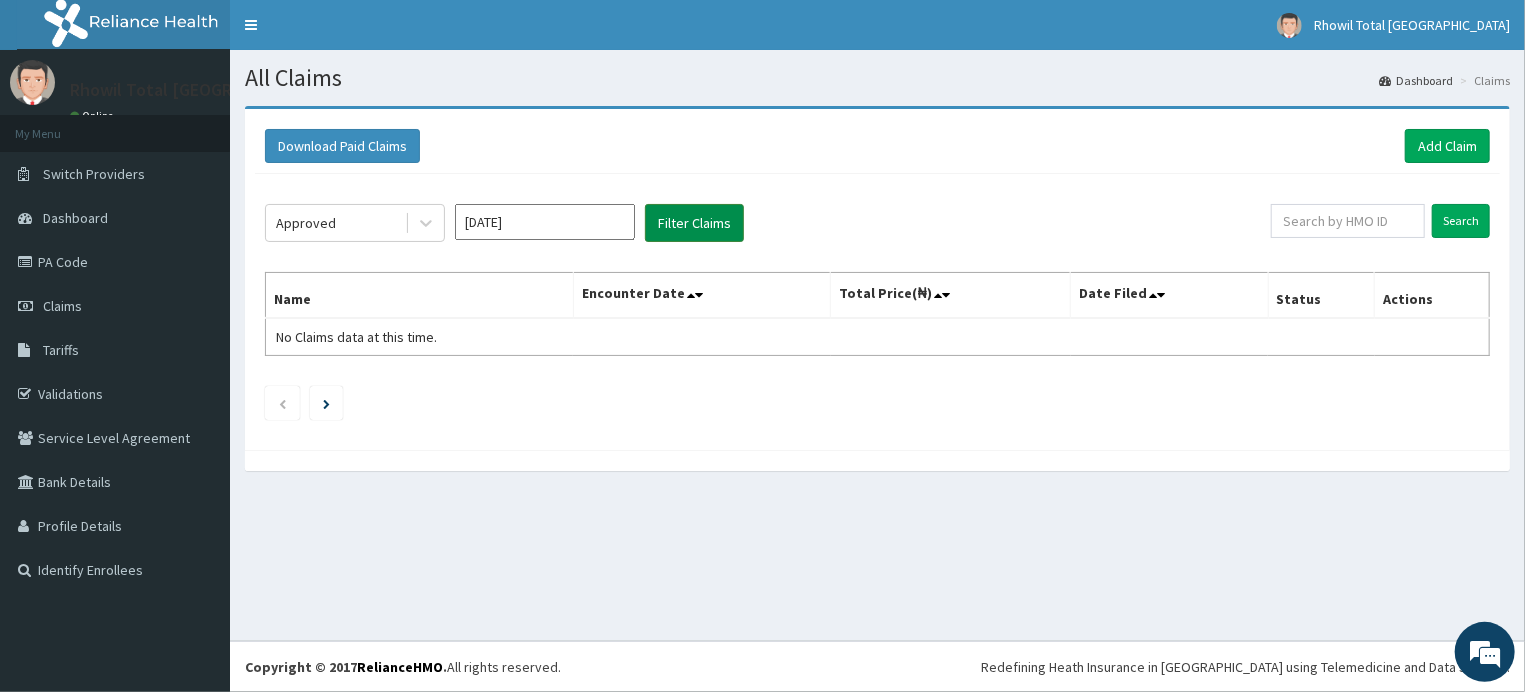 click on "Filter Claims" at bounding box center [694, 223] 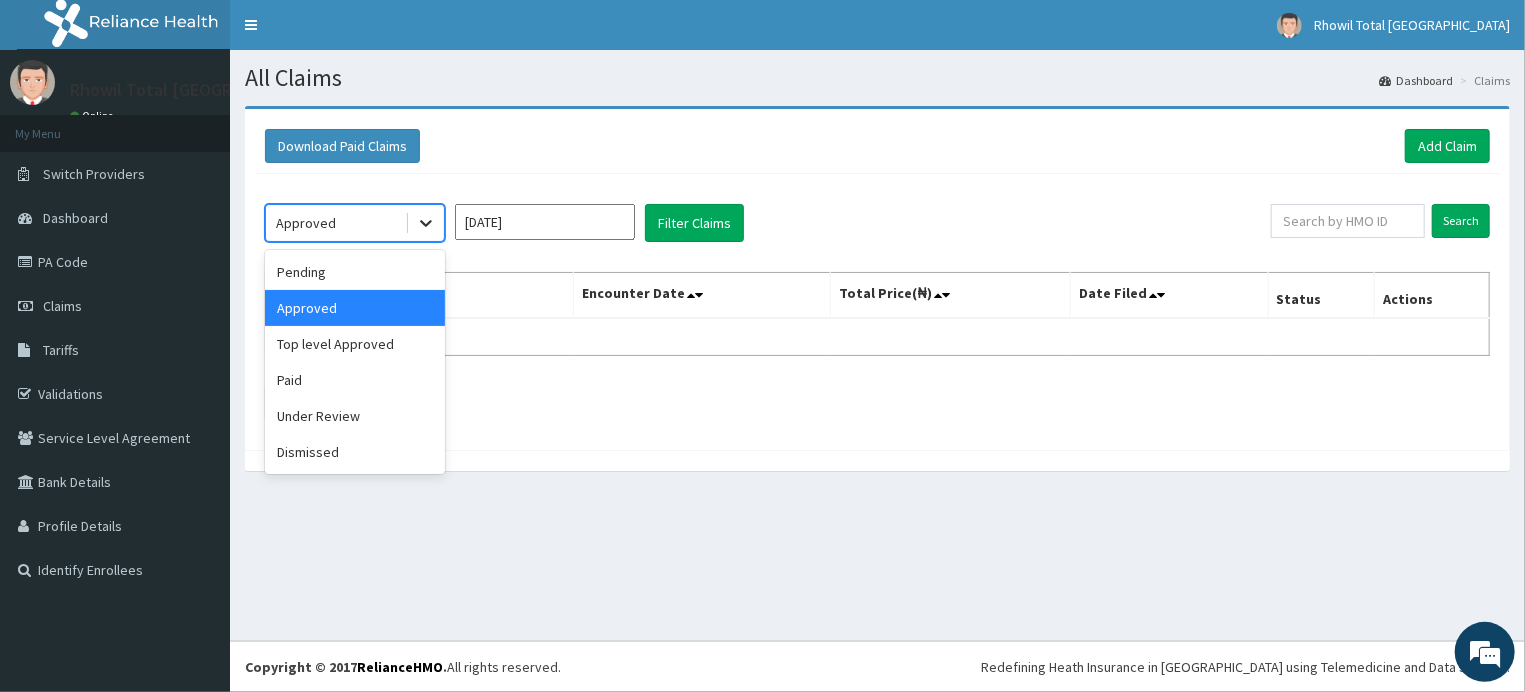 click 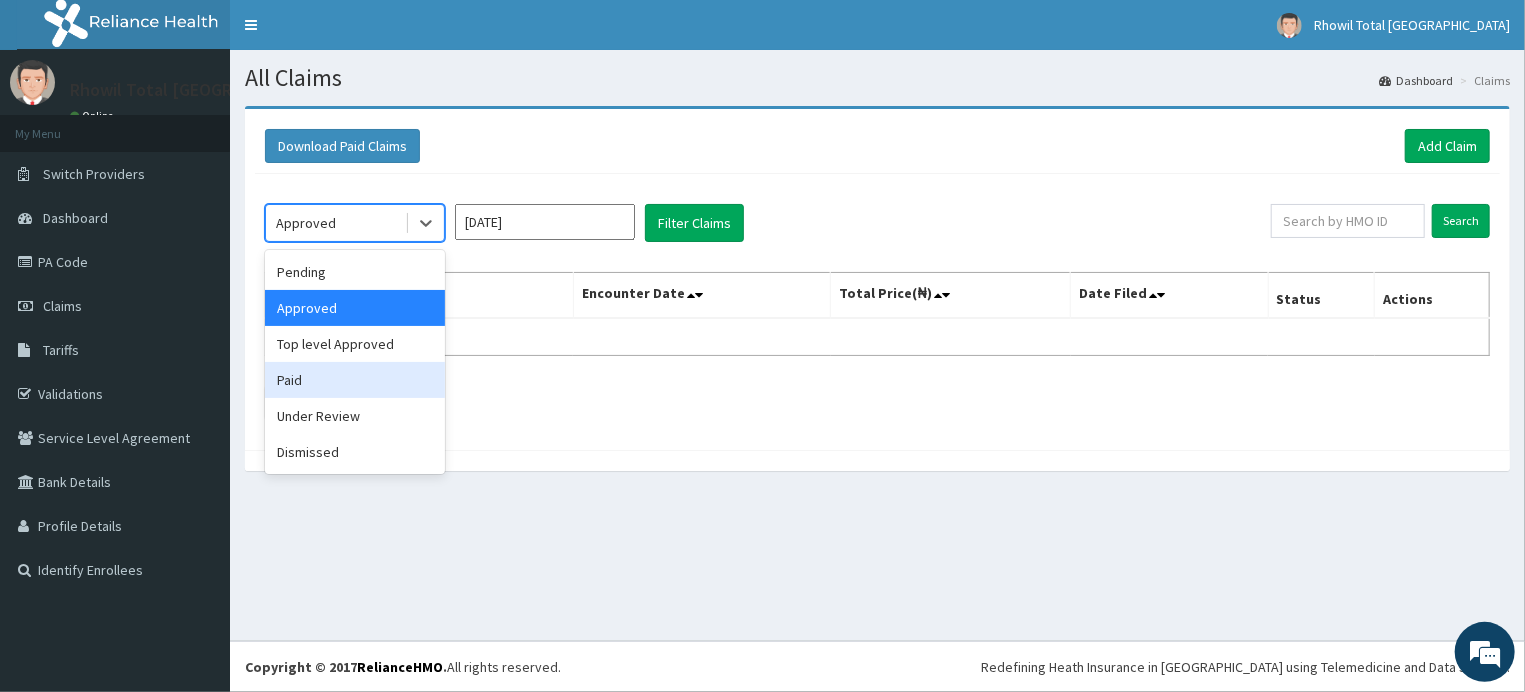 click on "Paid" at bounding box center (355, 380) 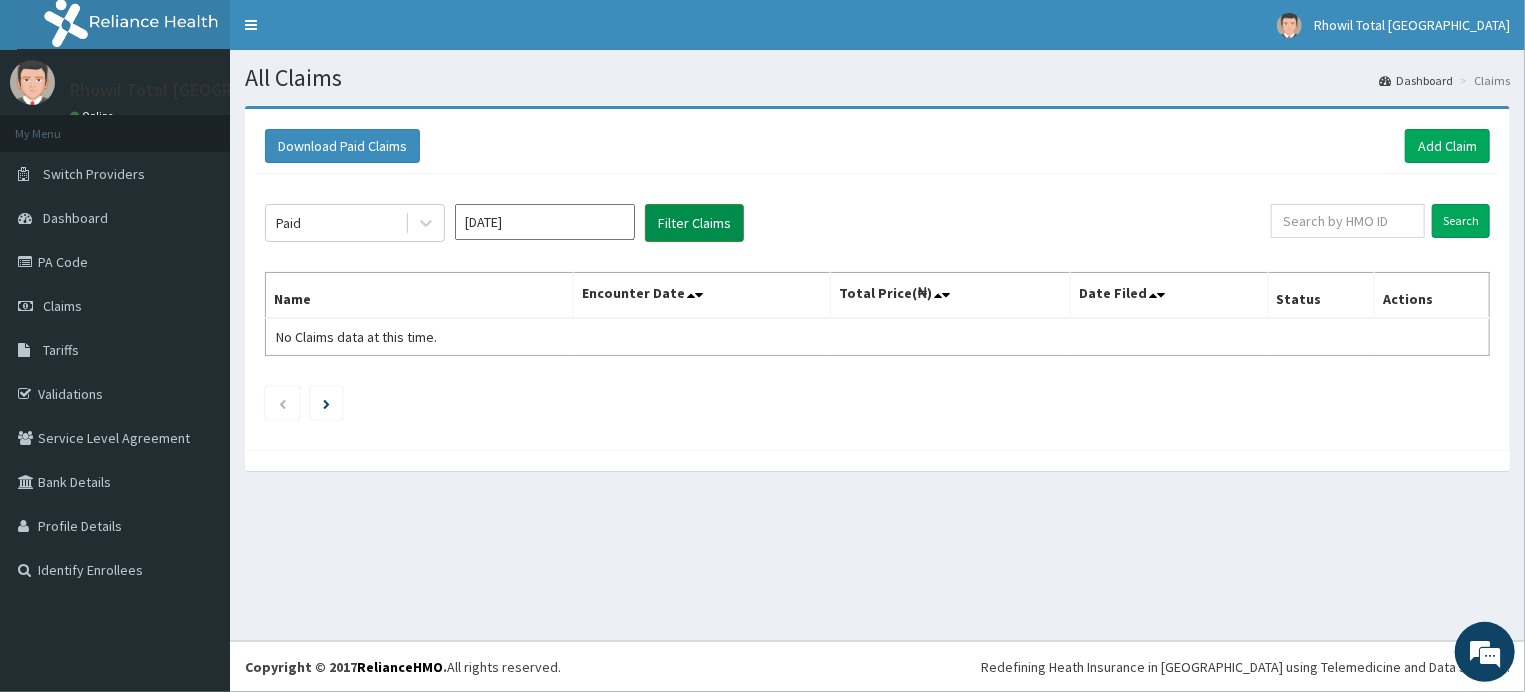 click on "Filter Claims" at bounding box center [694, 223] 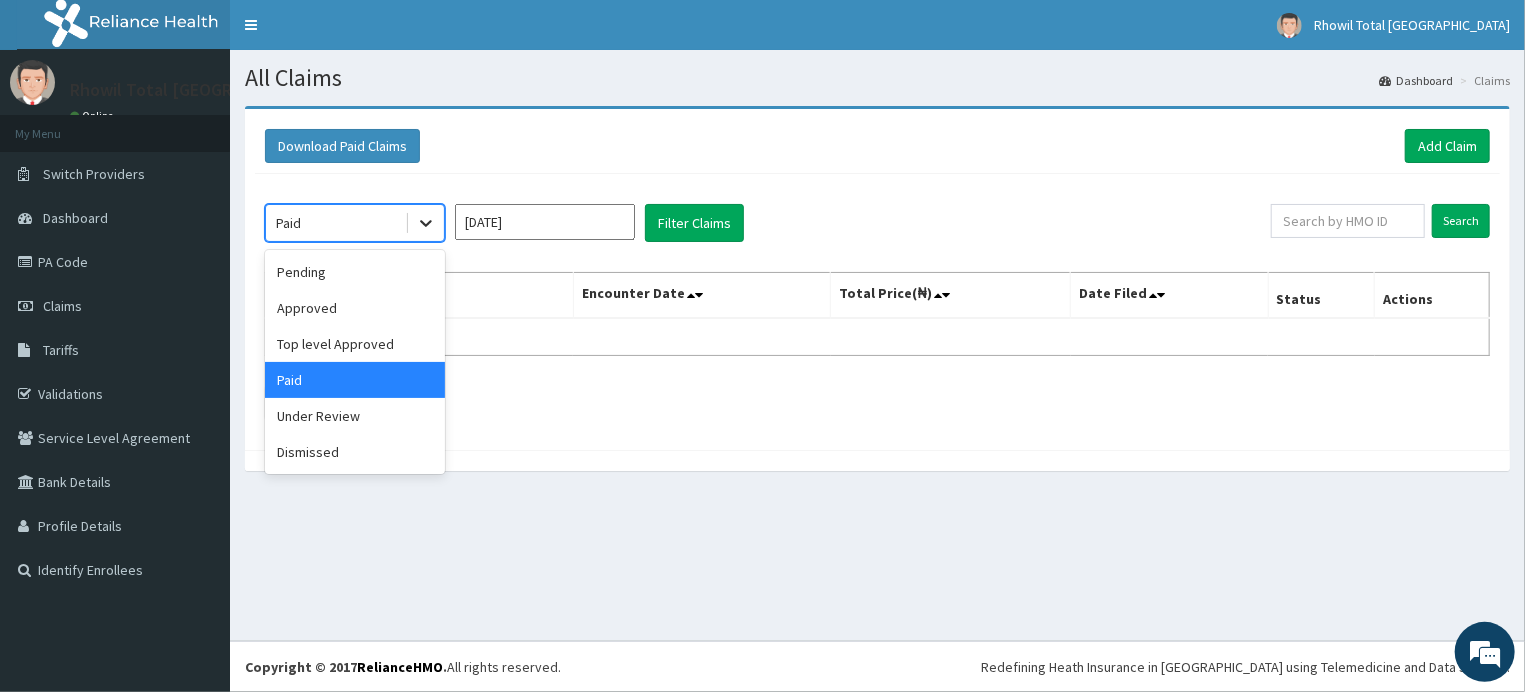 click 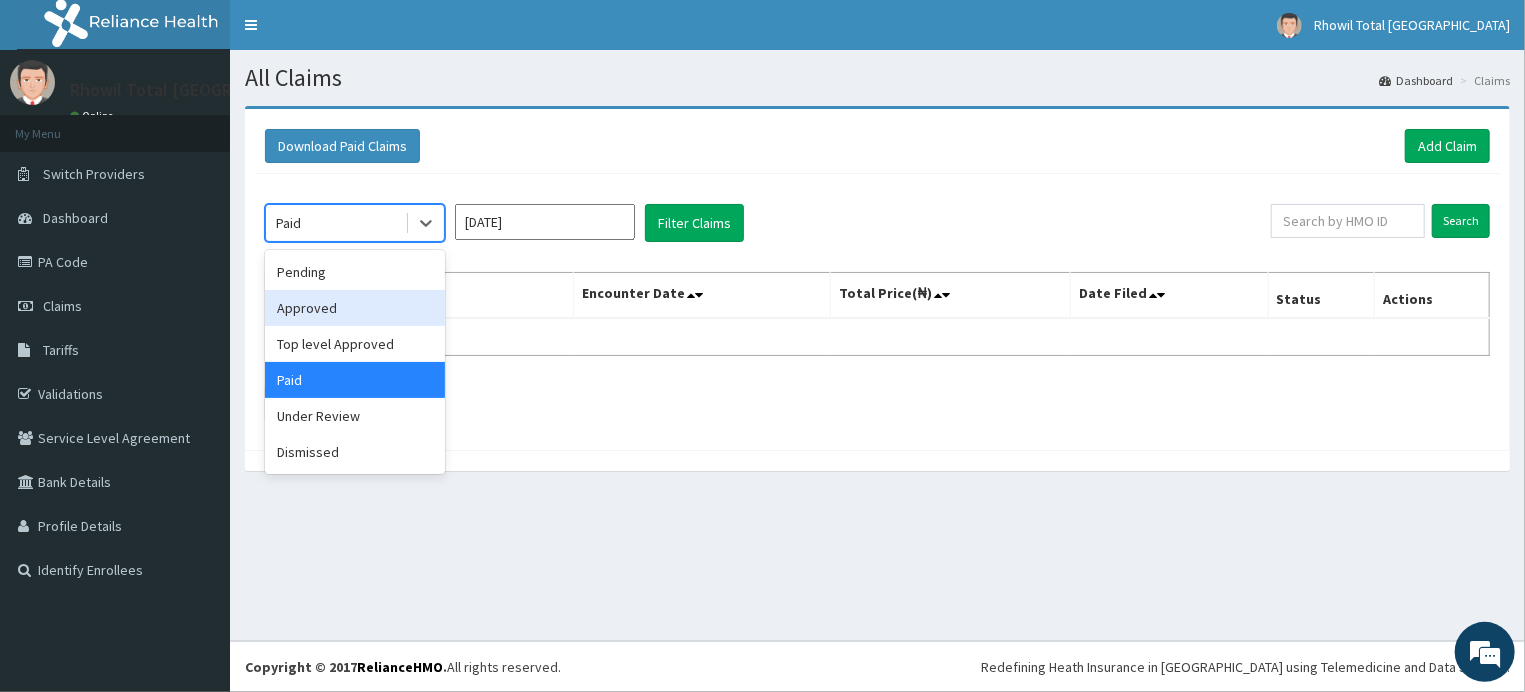 click on "Approved" at bounding box center (355, 308) 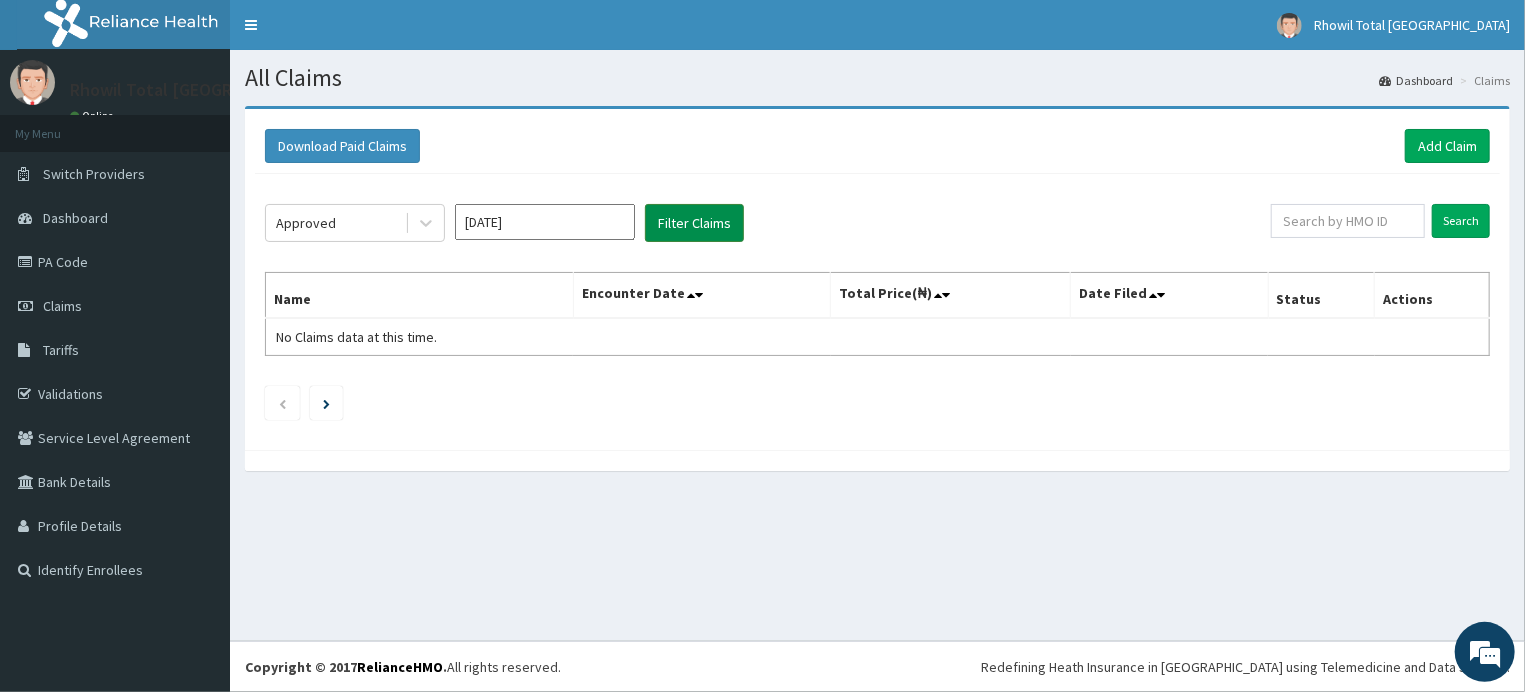 click on "Filter Claims" at bounding box center (694, 223) 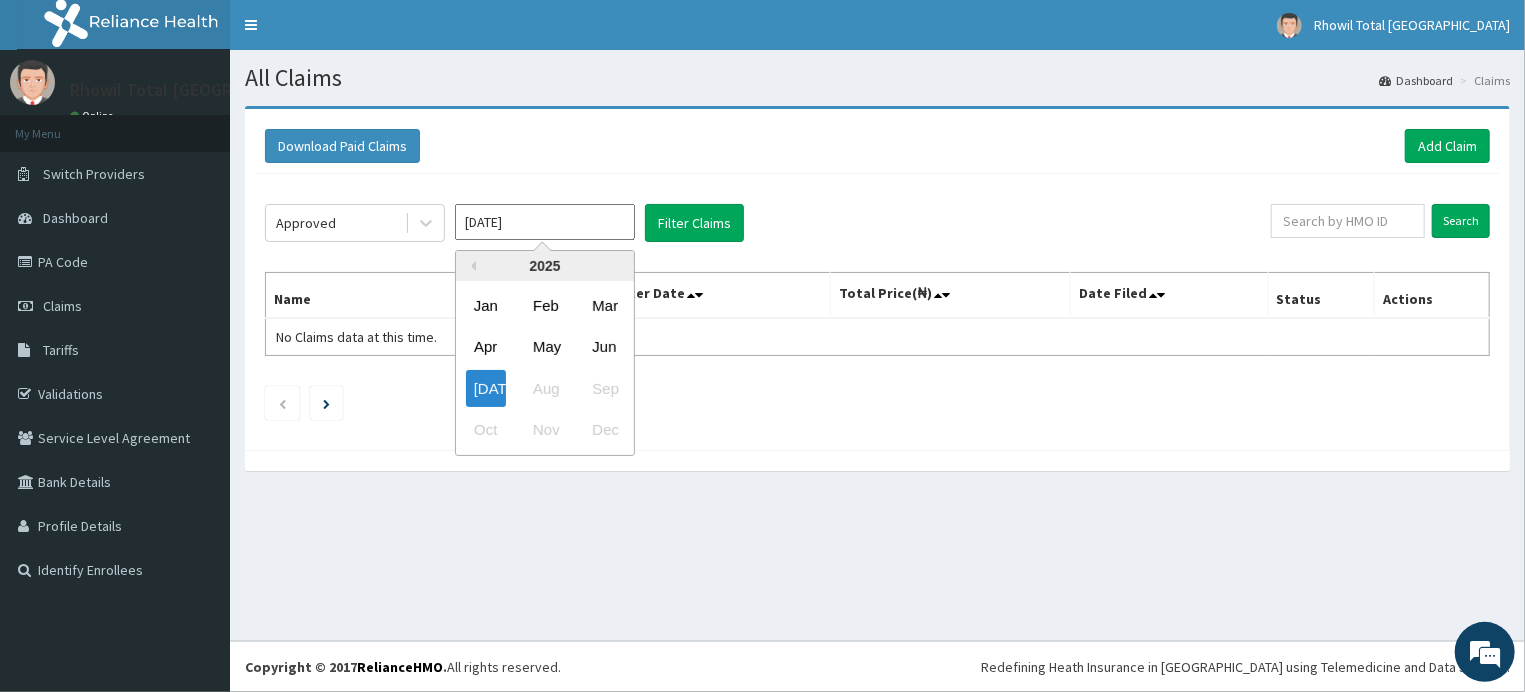 click on "[DATE]" at bounding box center [545, 222] 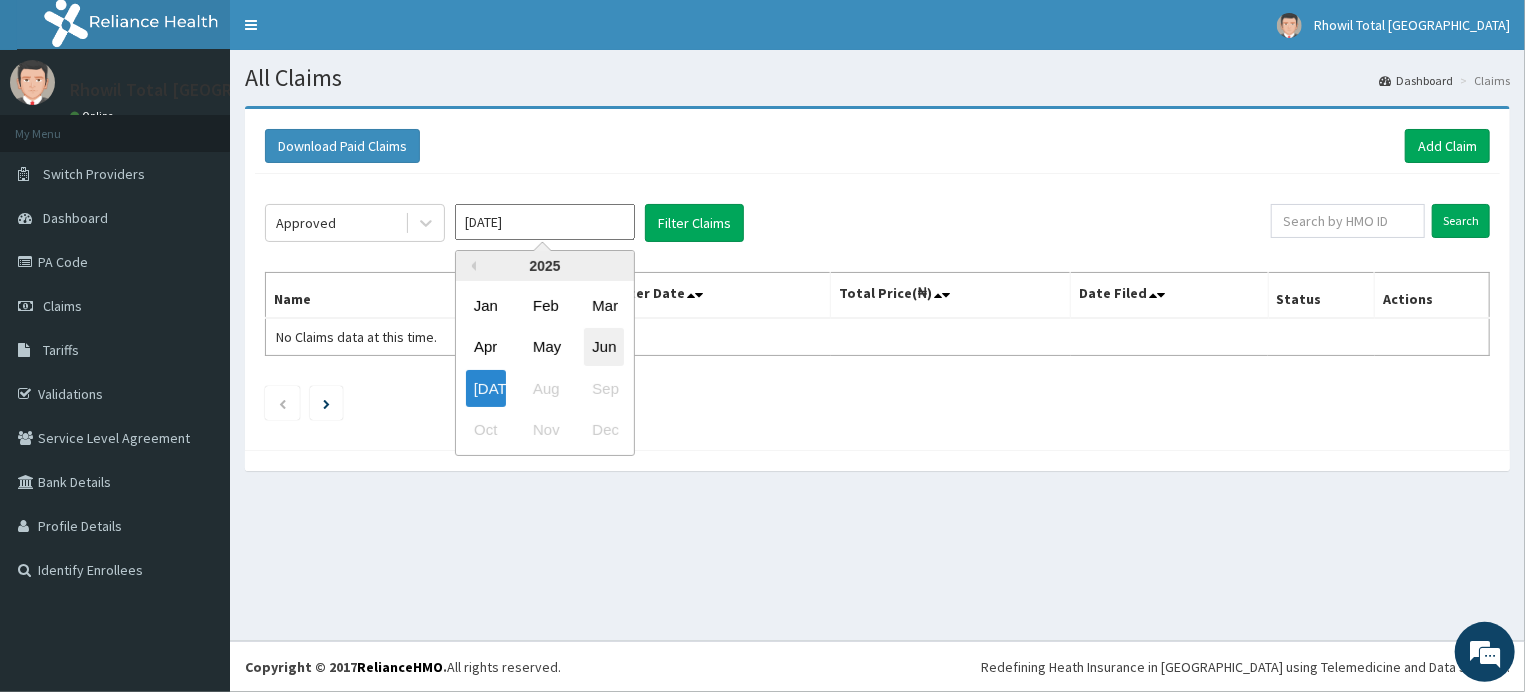 click on "Jun" at bounding box center (604, 347) 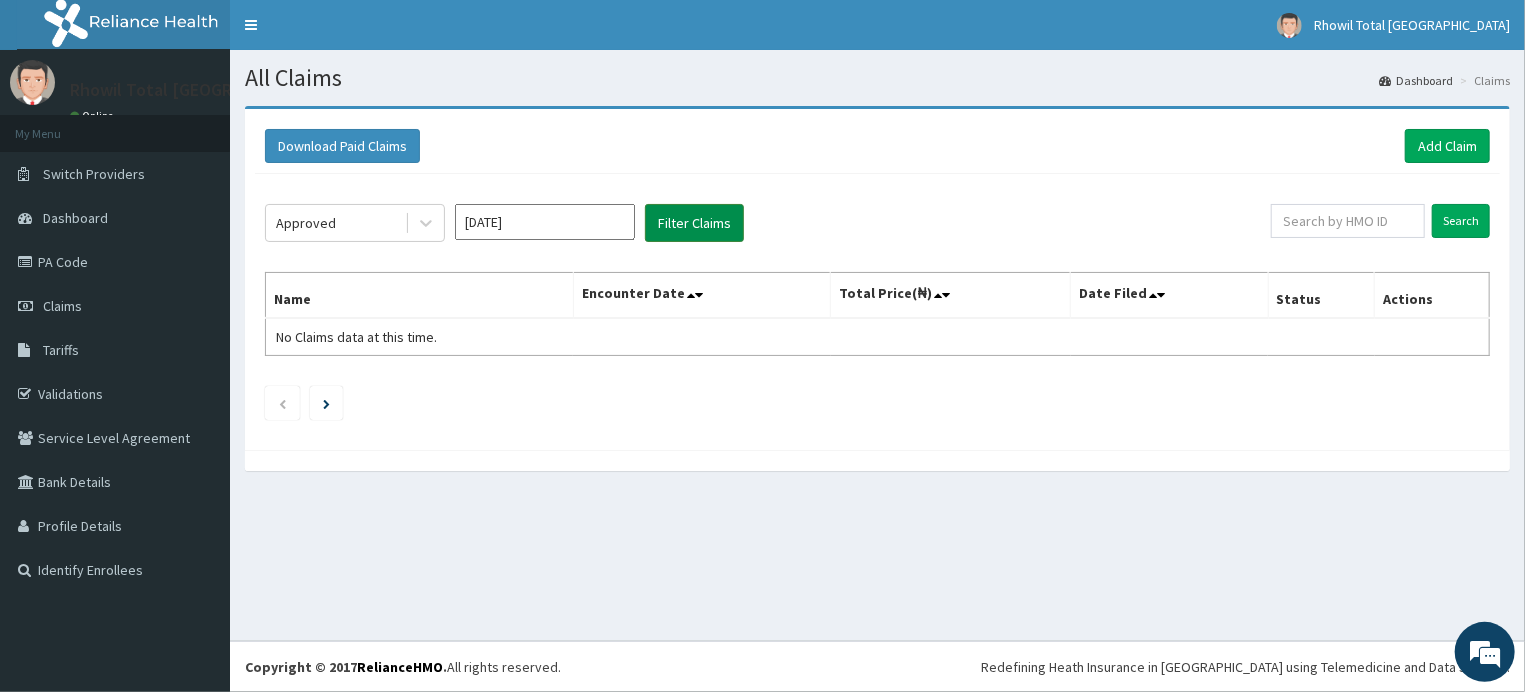 click on "Filter Claims" at bounding box center [694, 223] 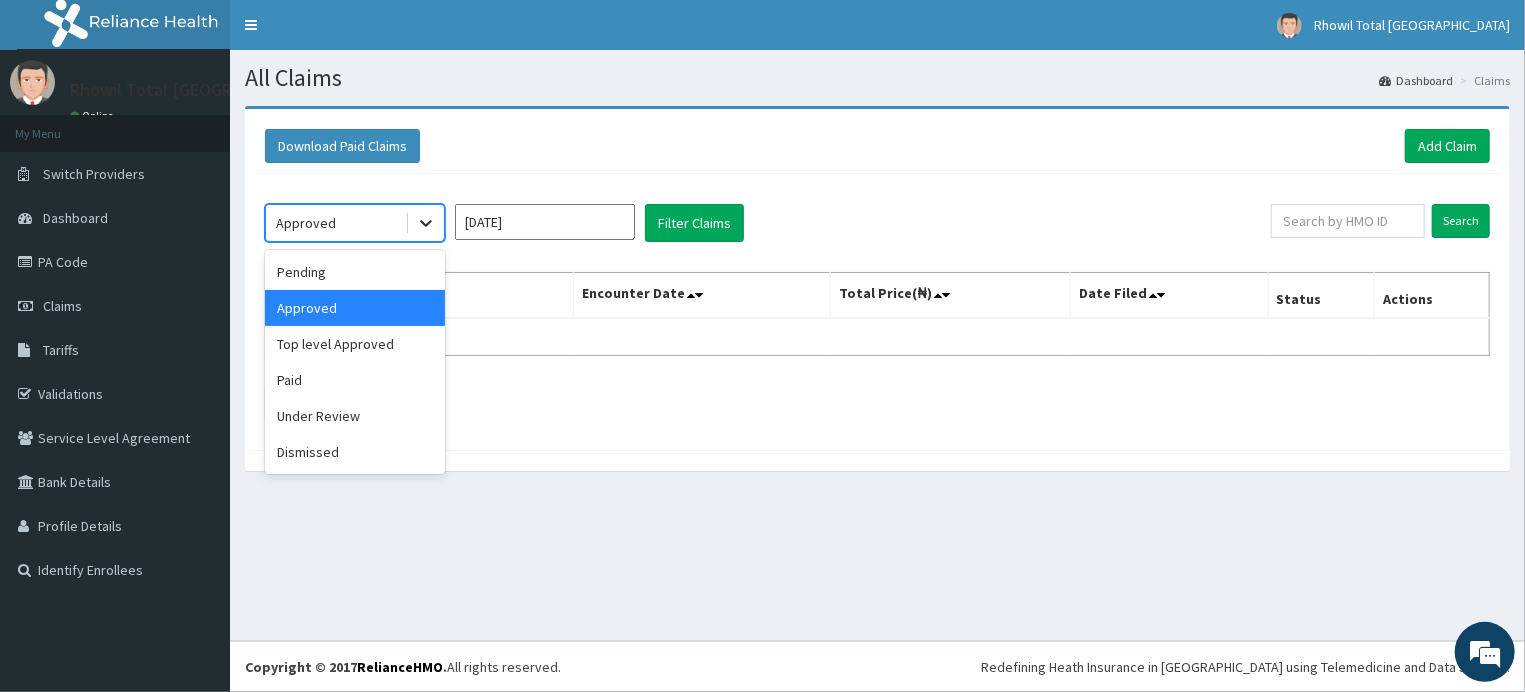 click 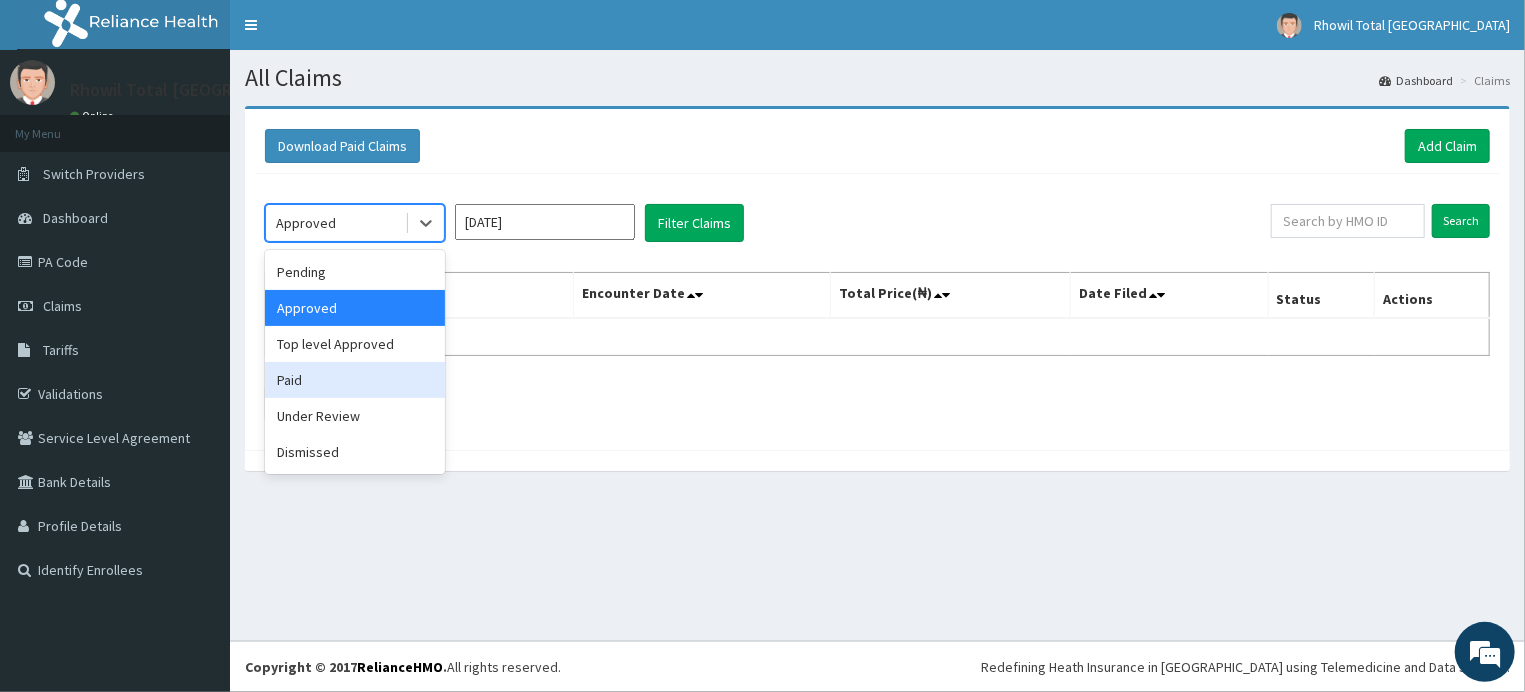 click on "Paid" at bounding box center [355, 380] 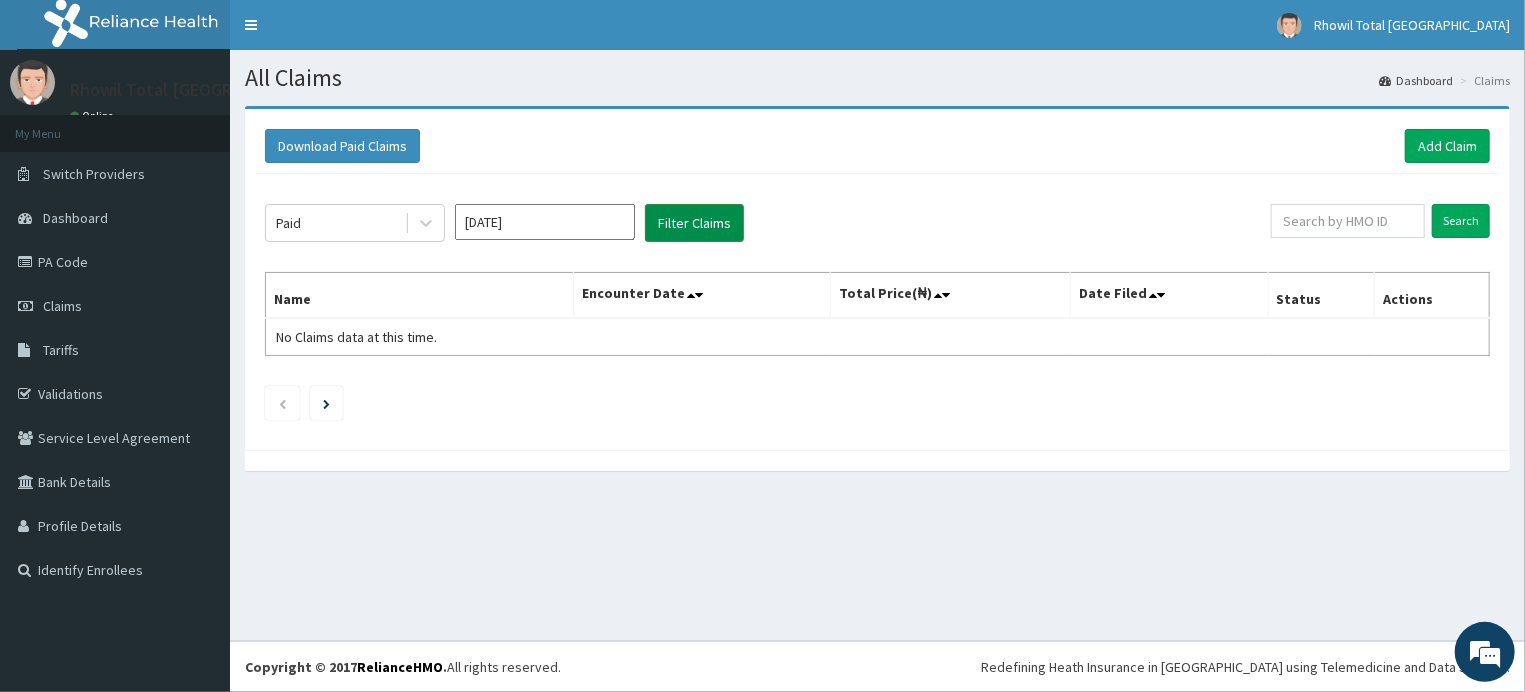 click on "Filter Claims" at bounding box center (694, 223) 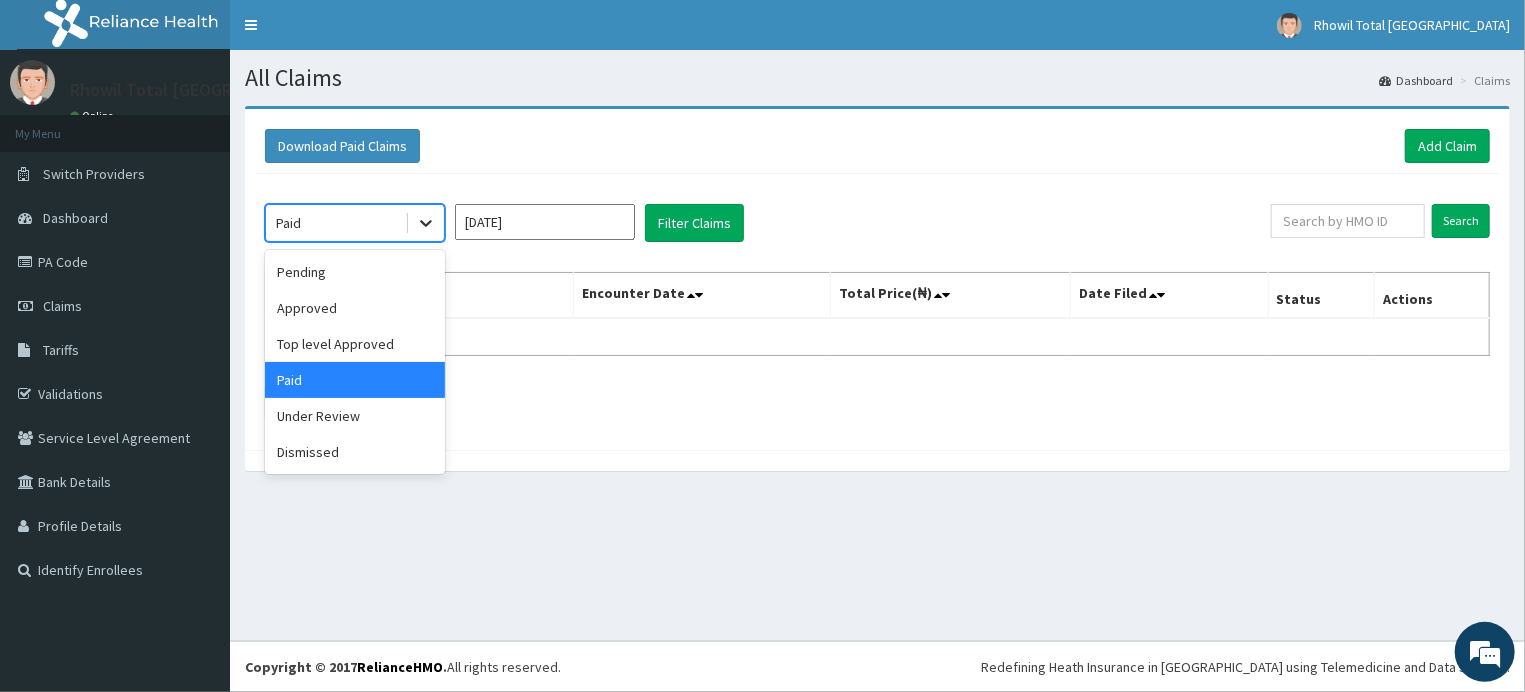 click 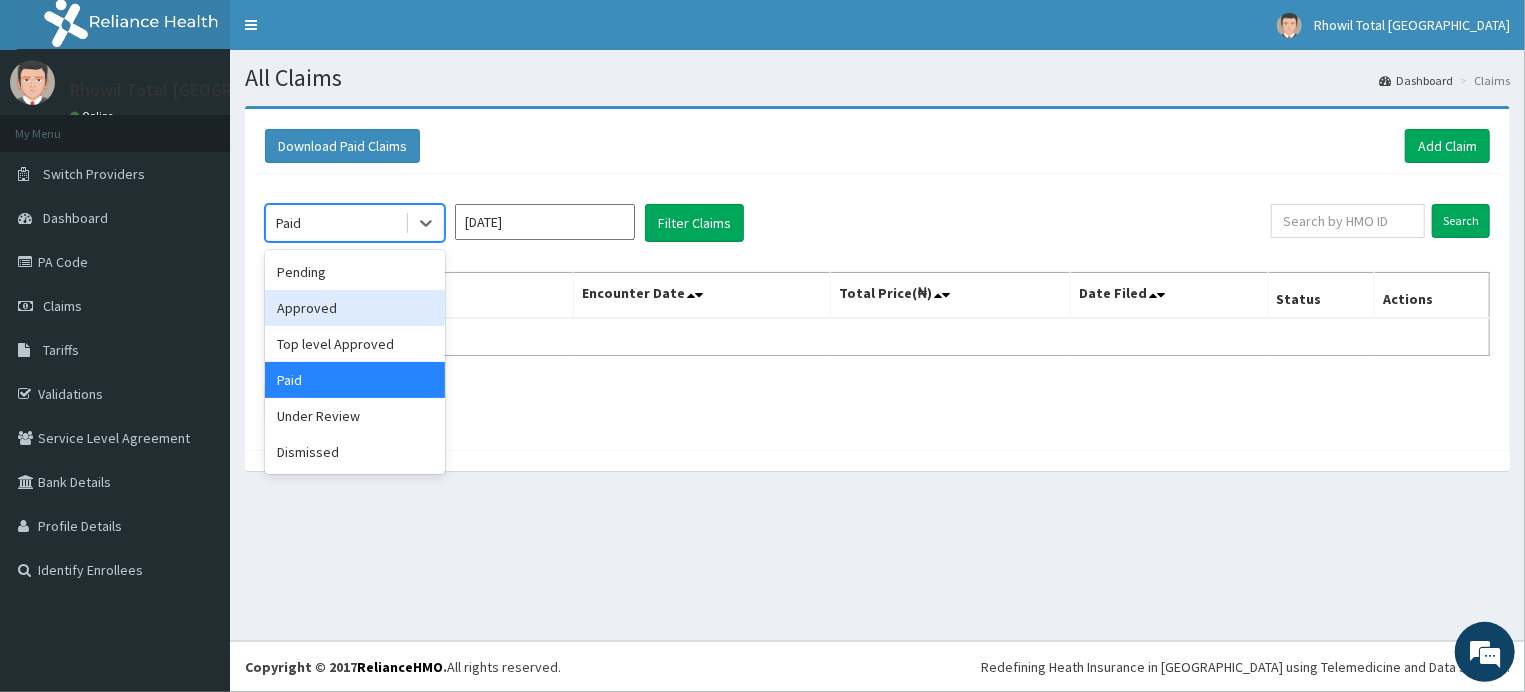 click on "Approved" at bounding box center [355, 308] 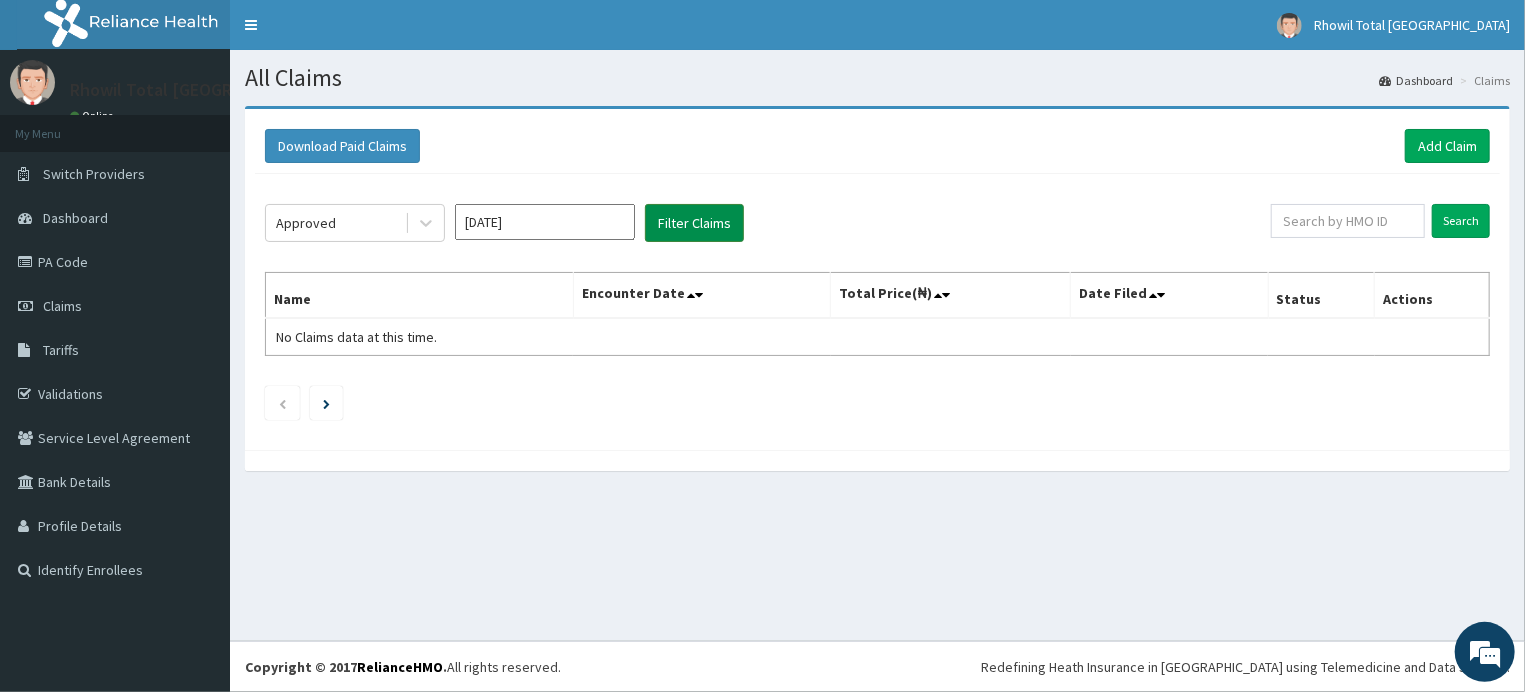click on "Filter Claims" at bounding box center (694, 223) 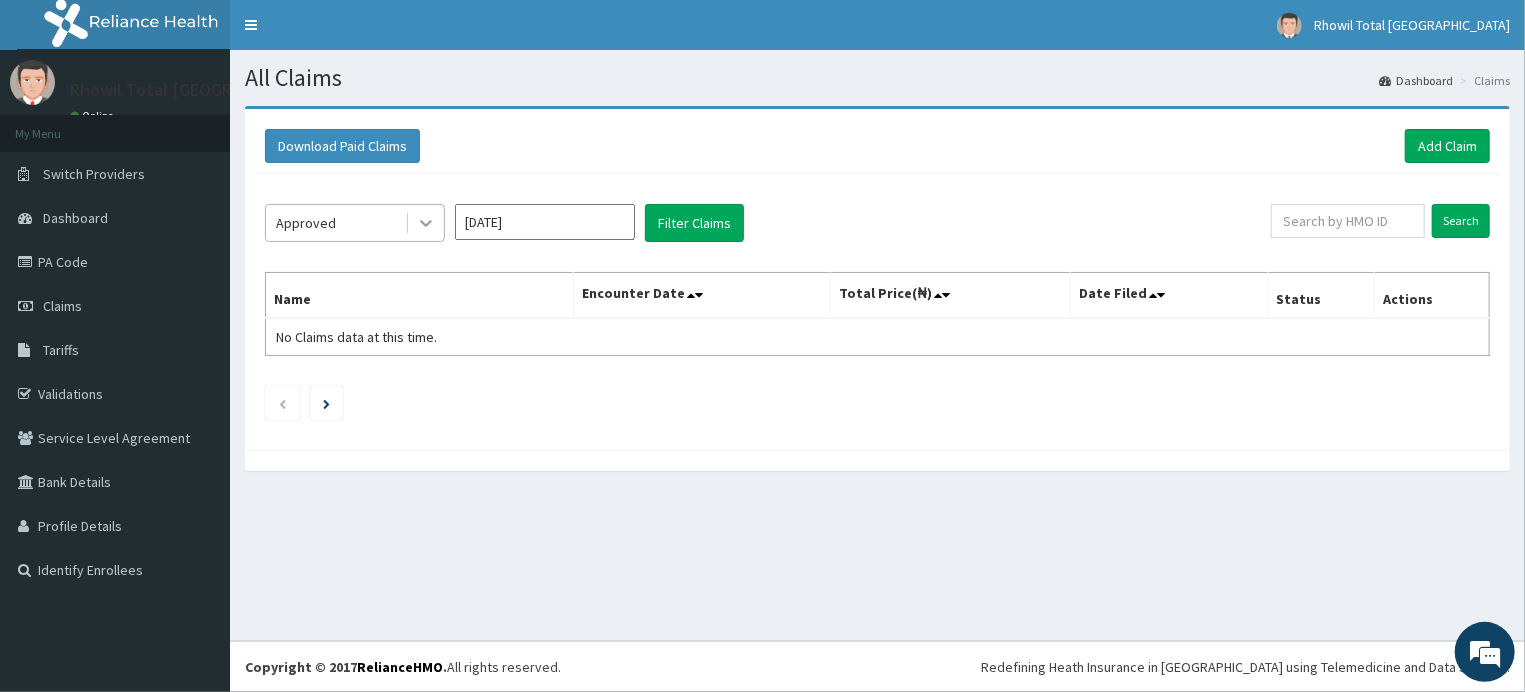 click 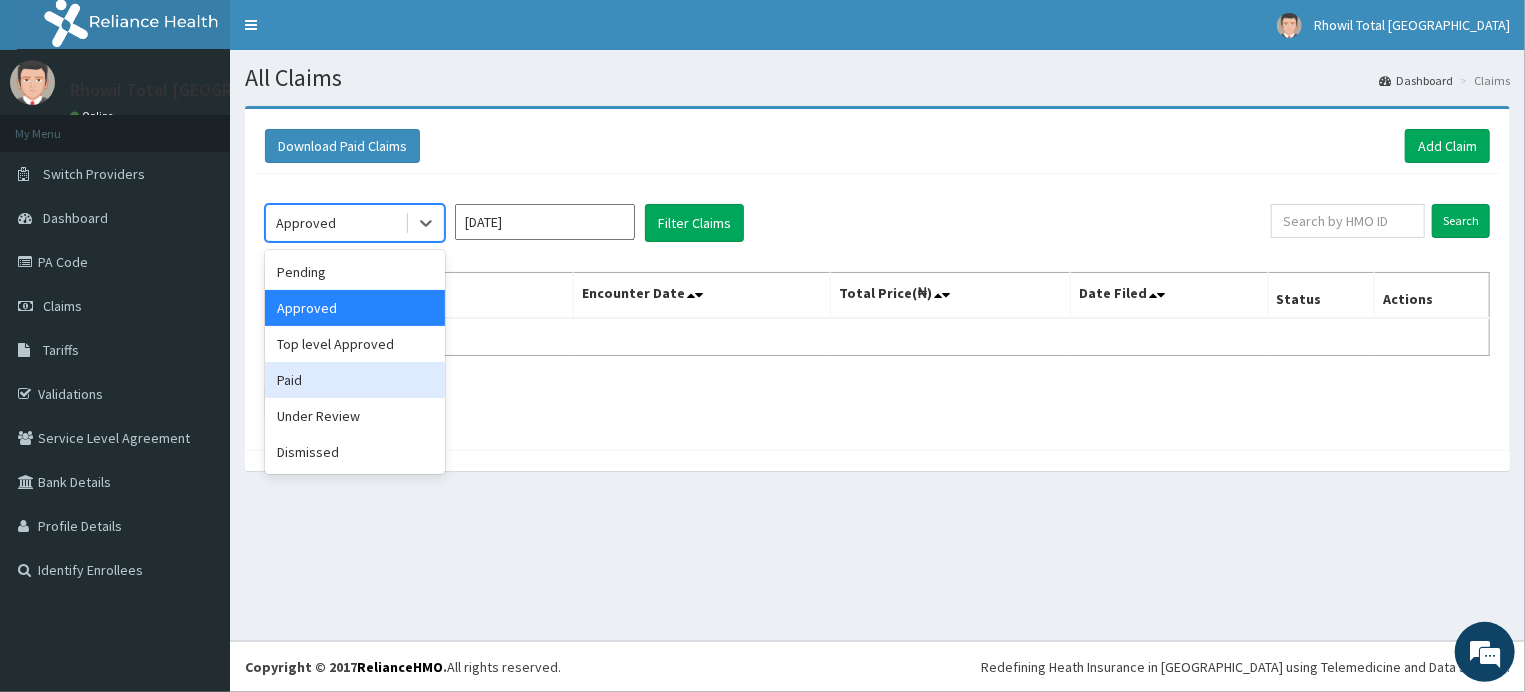 click on "Paid" at bounding box center [355, 380] 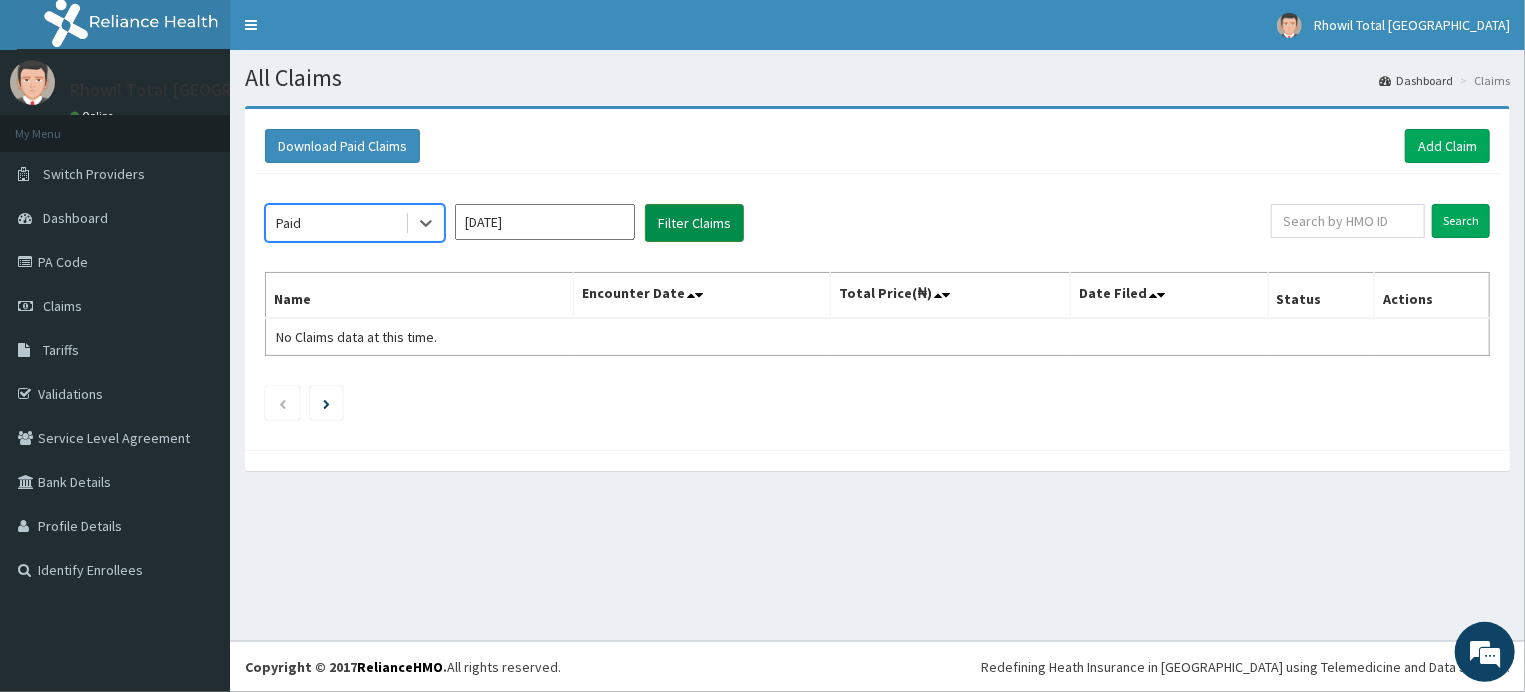 click on "Filter Claims" at bounding box center [694, 223] 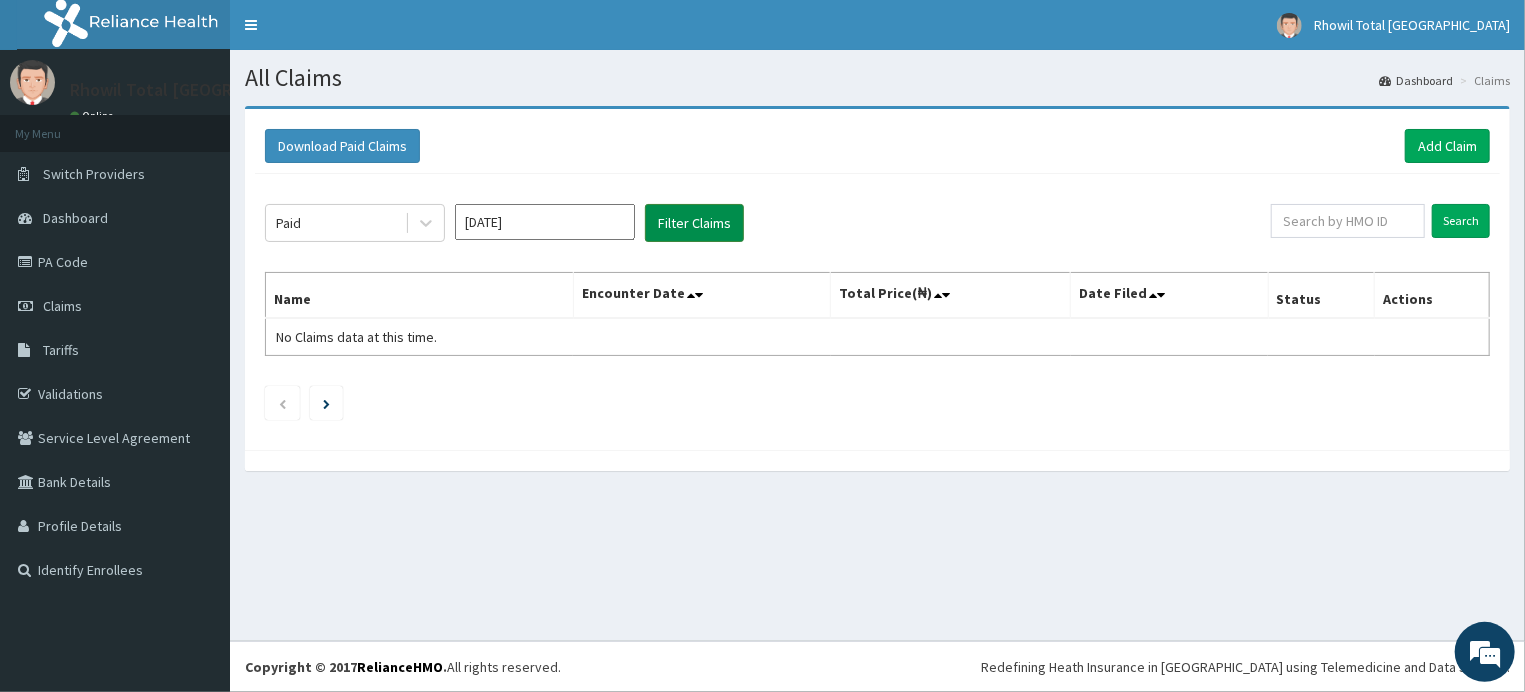 click on "Filter Claims" at bounding box center [694, 223] 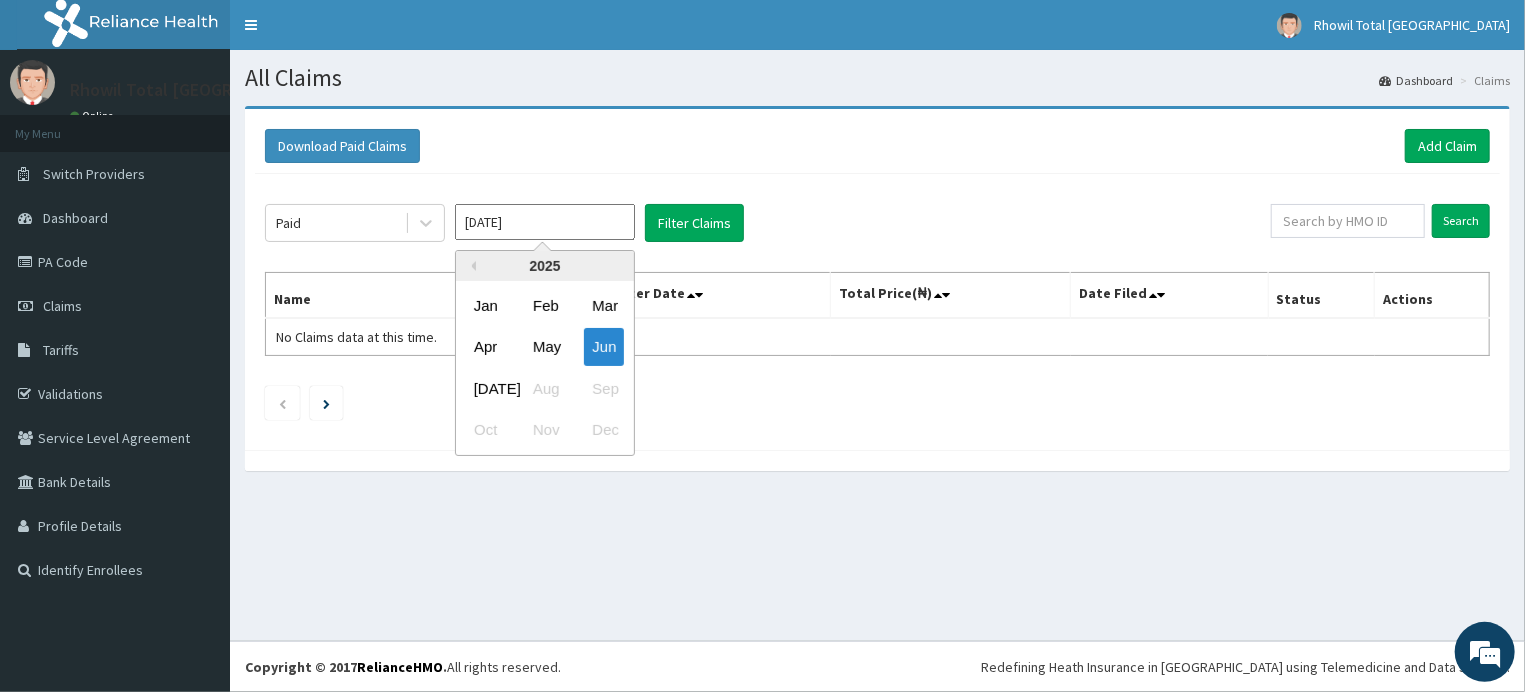 click on "[DATE]" at bounding box center [545, 222] 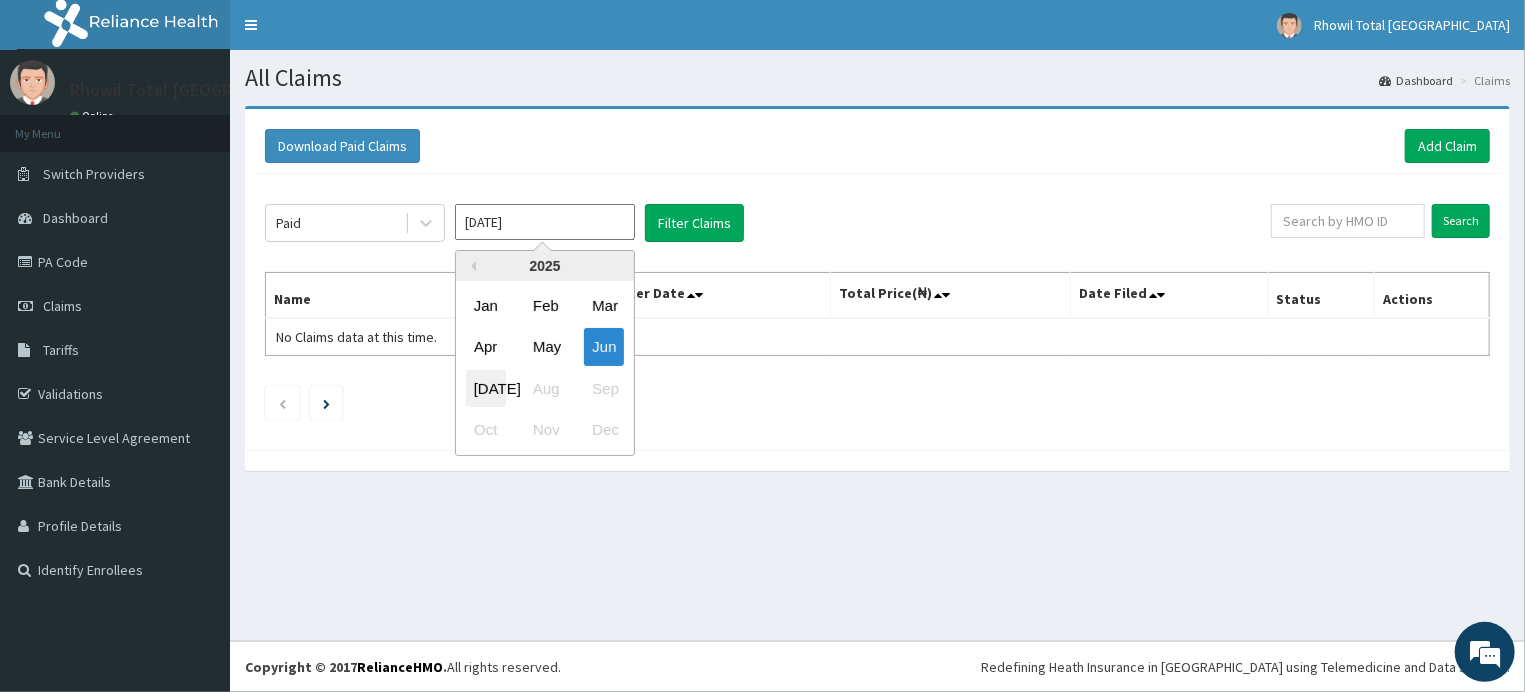 click on "[DATE]" at bounding box center [486, 388] 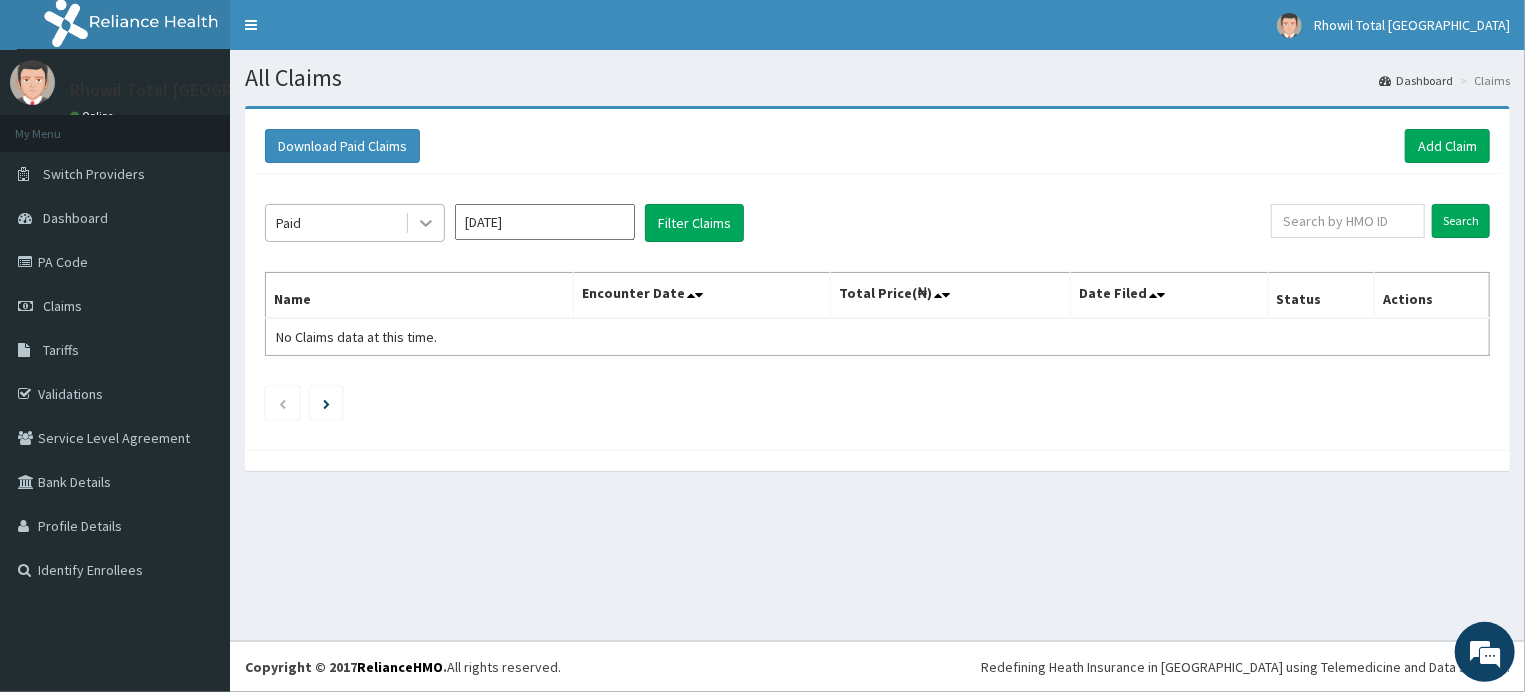 click 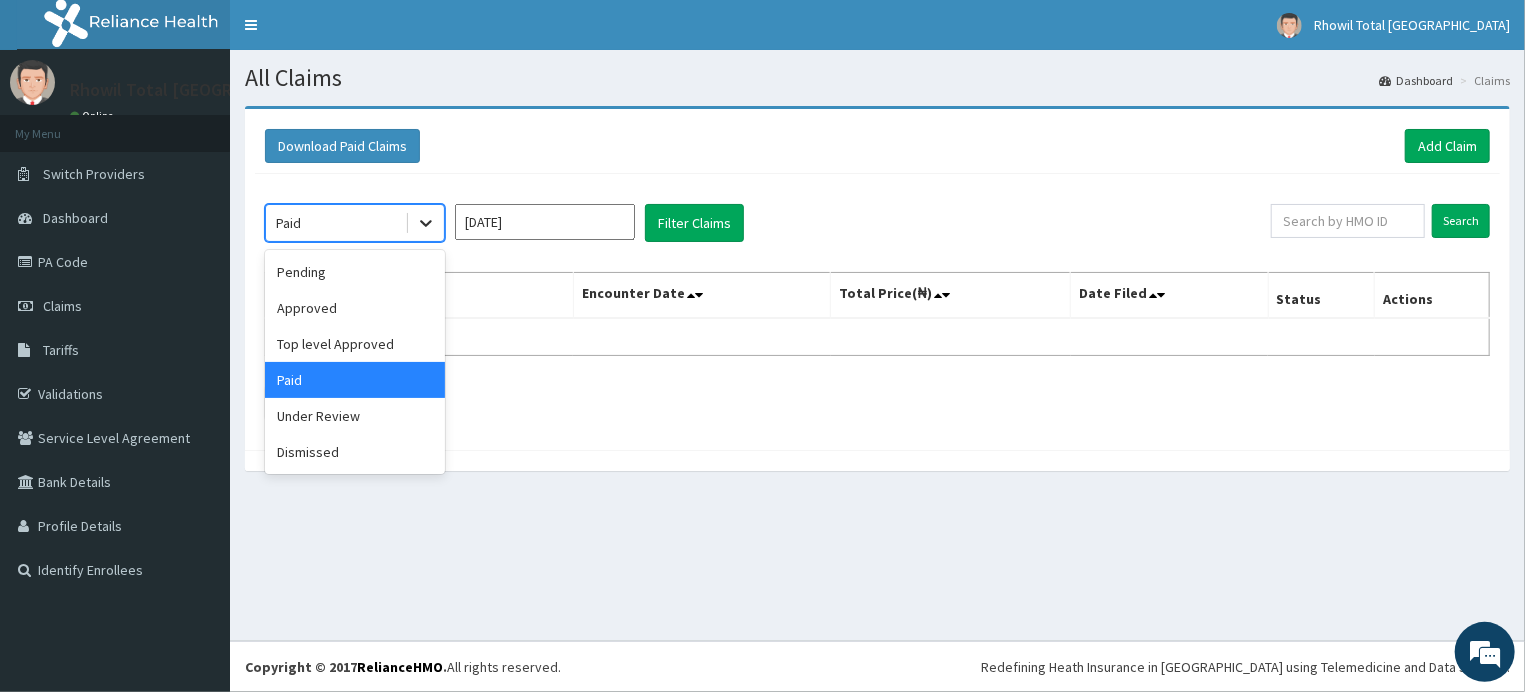 click 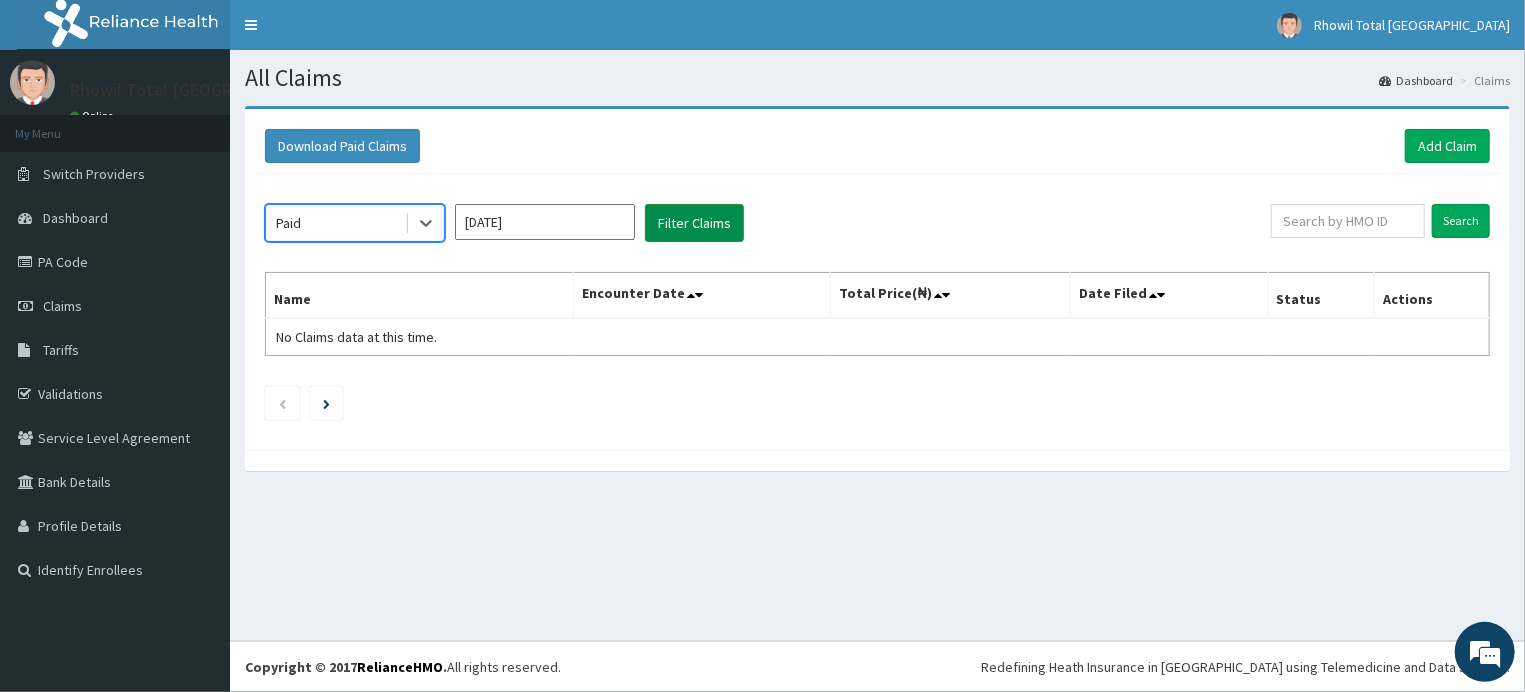 click on "Filter Claims" at bounding box center [694, 223] 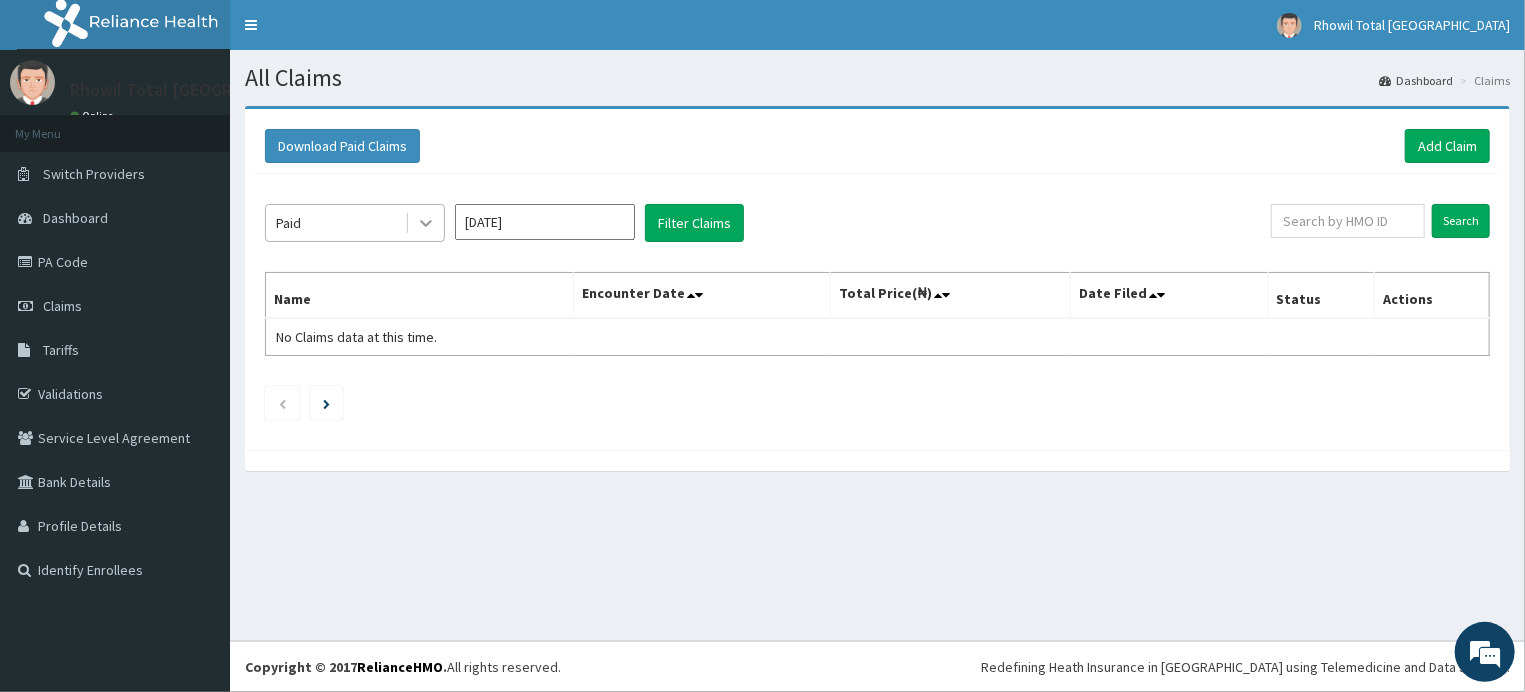 click 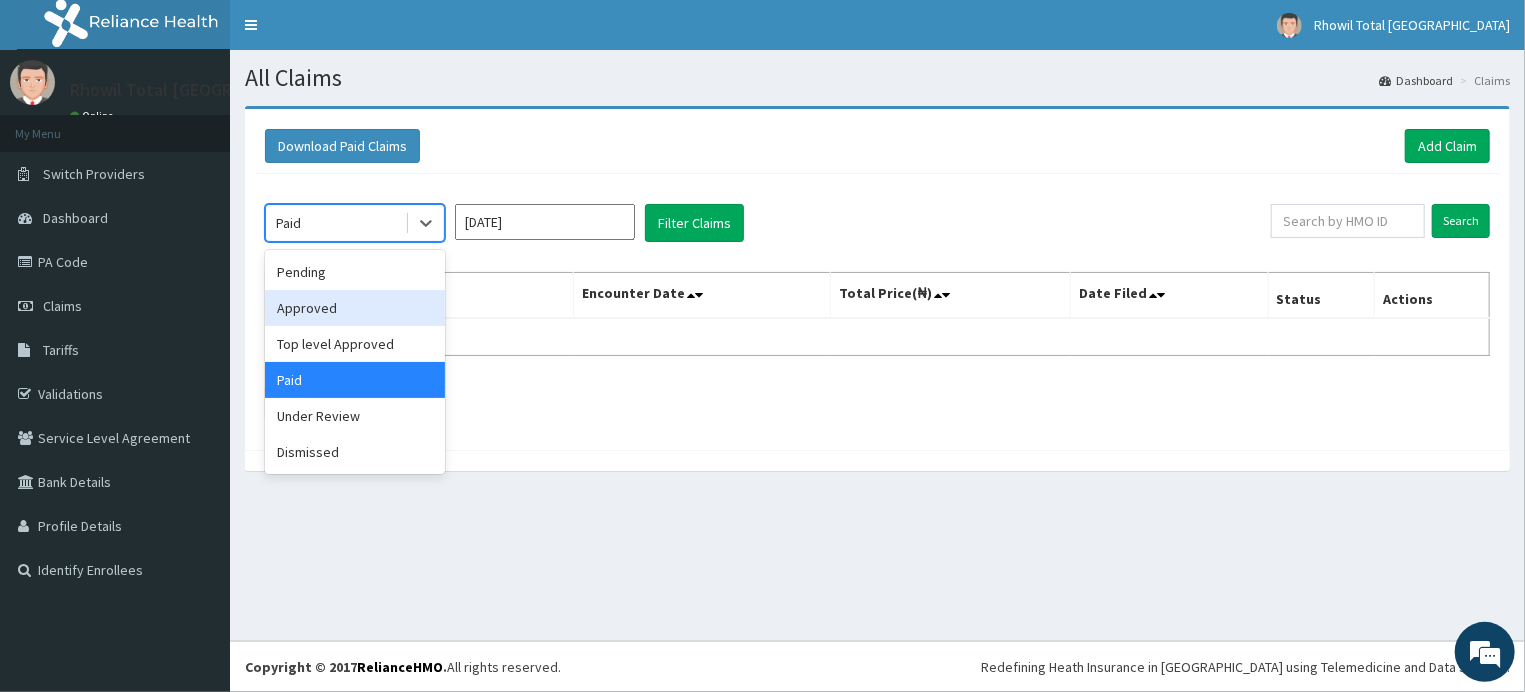 click on "Approved" at bounding box center (355, 308) 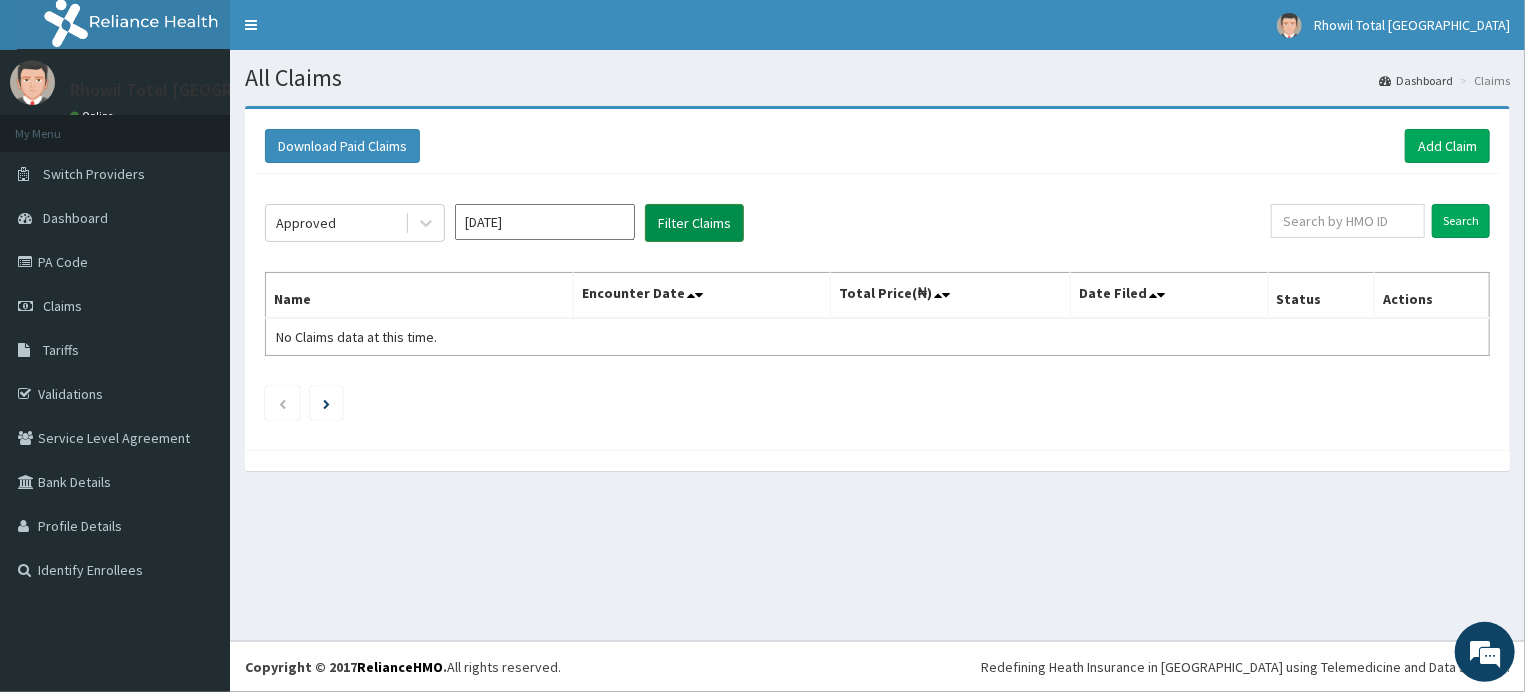click on "Filter Claims" at bounding box center [694, 223] 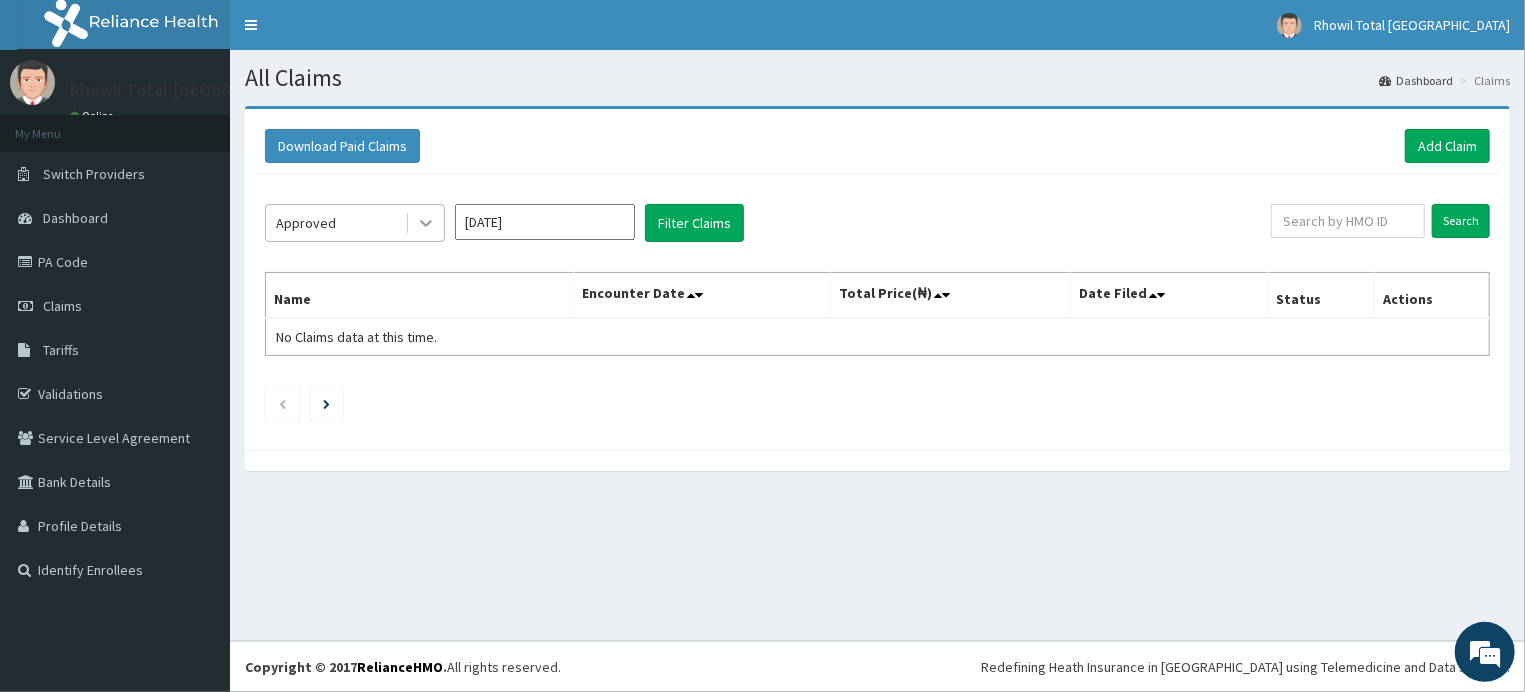 click 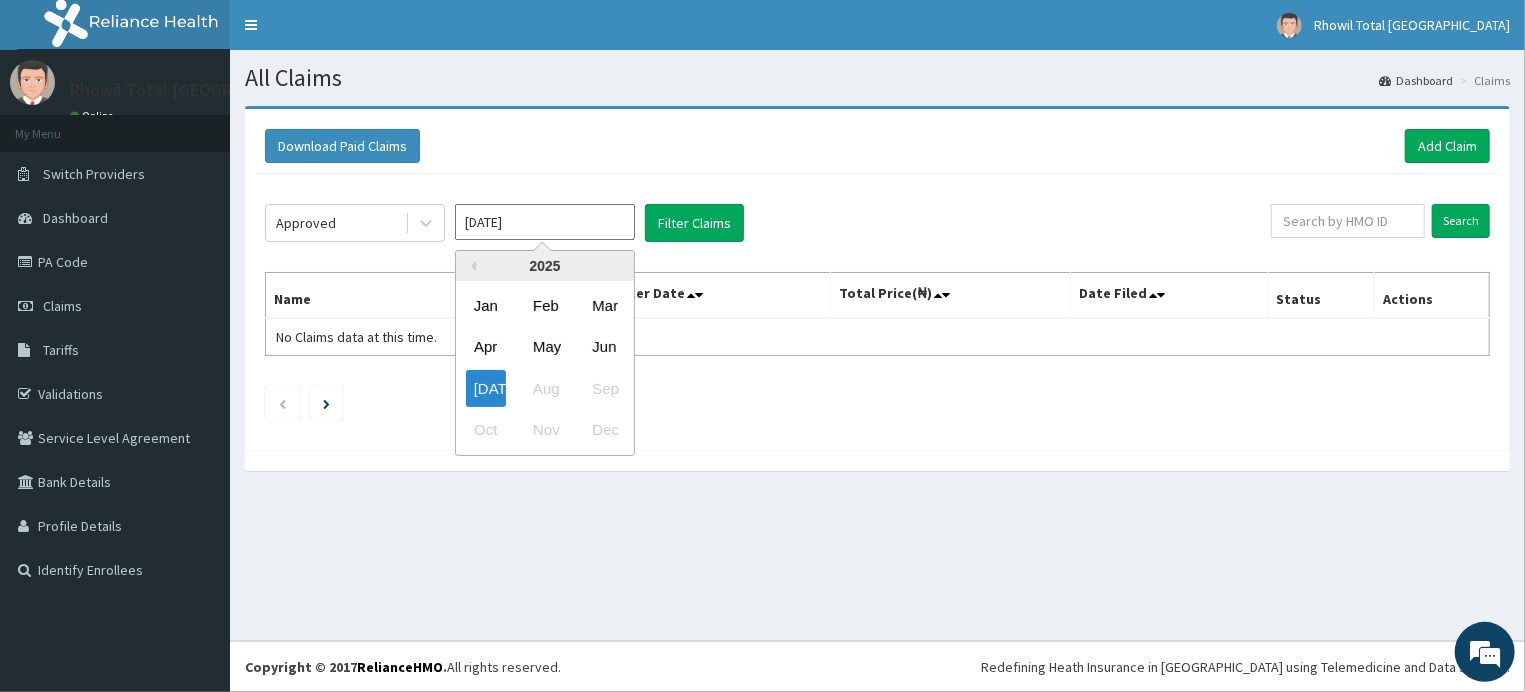 click on "[DATE]" at bounding box center [545, 222] 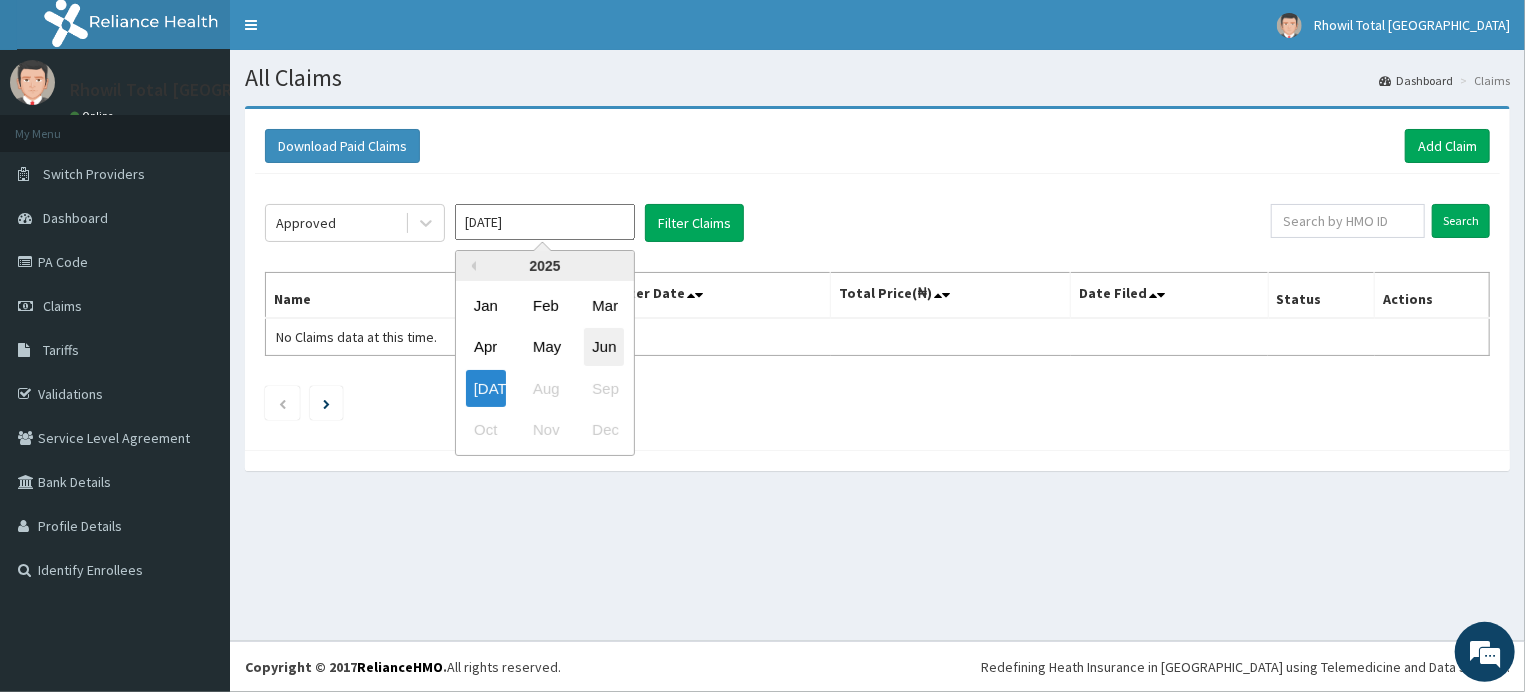 click on "Jun" at bounding box center [604, 347] 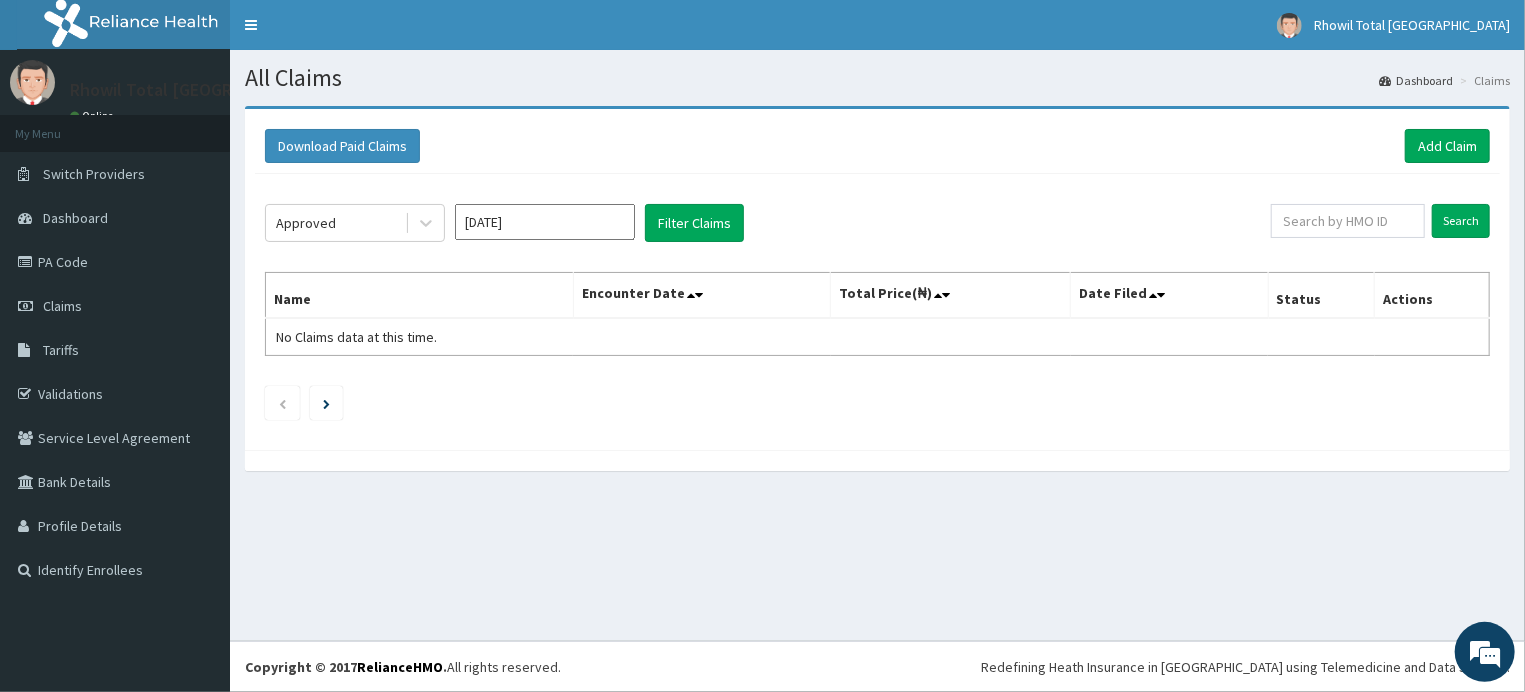 type on "[DATE]" 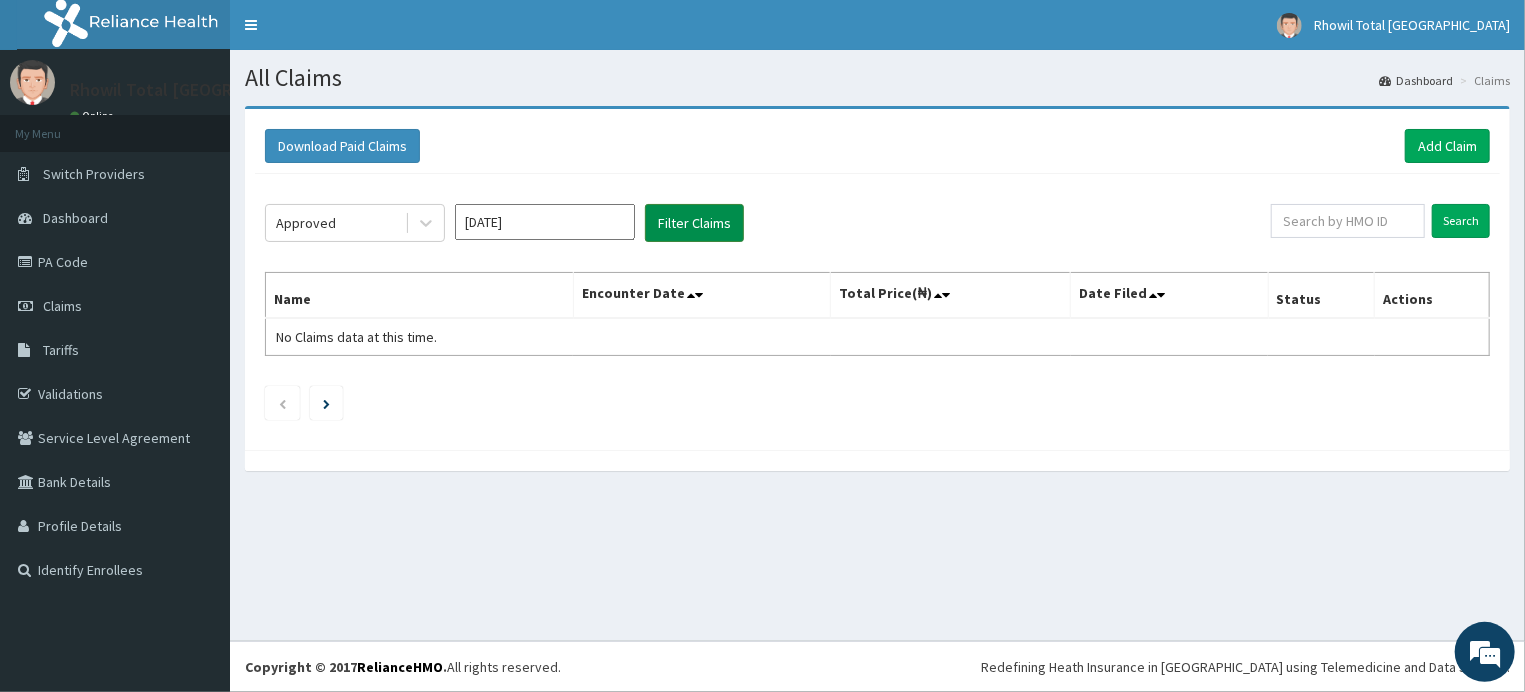 click on "Filter Claims" at bounding box center [694, 223] 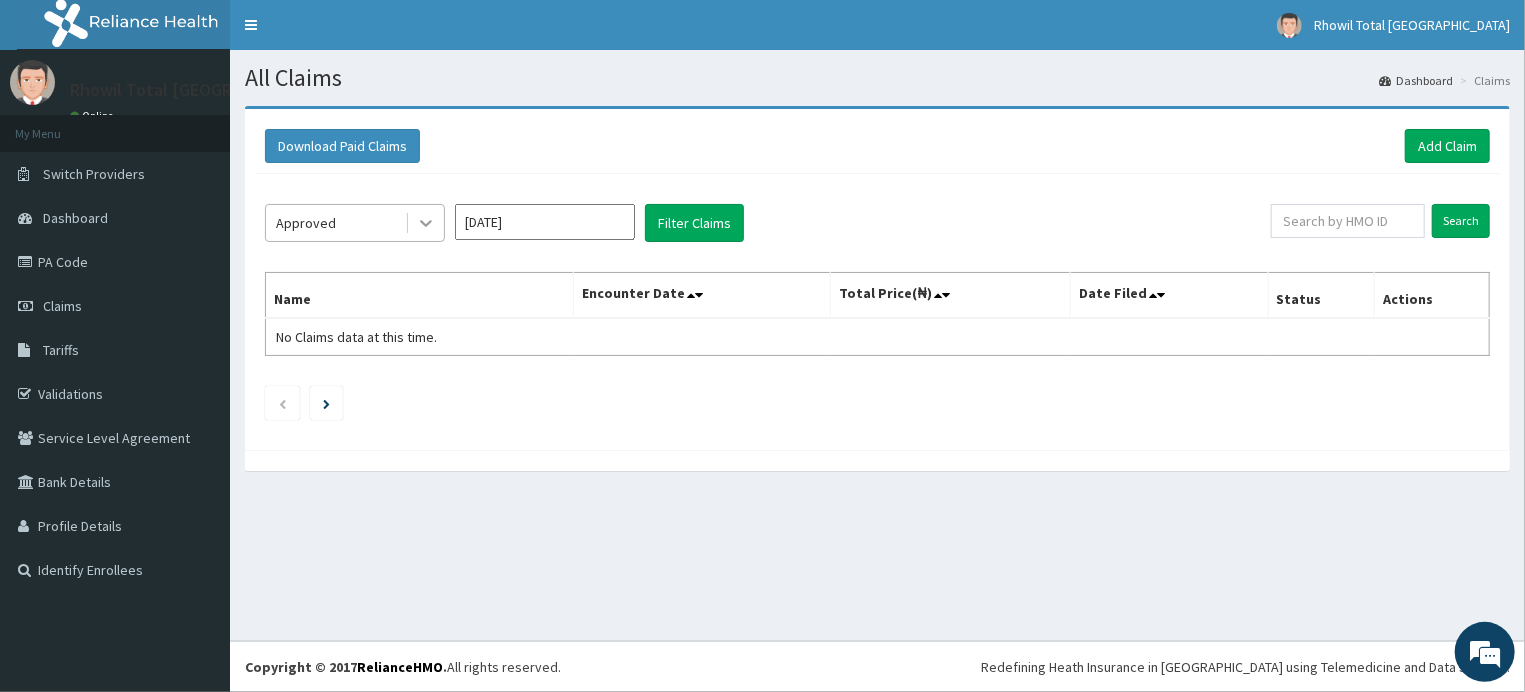 click 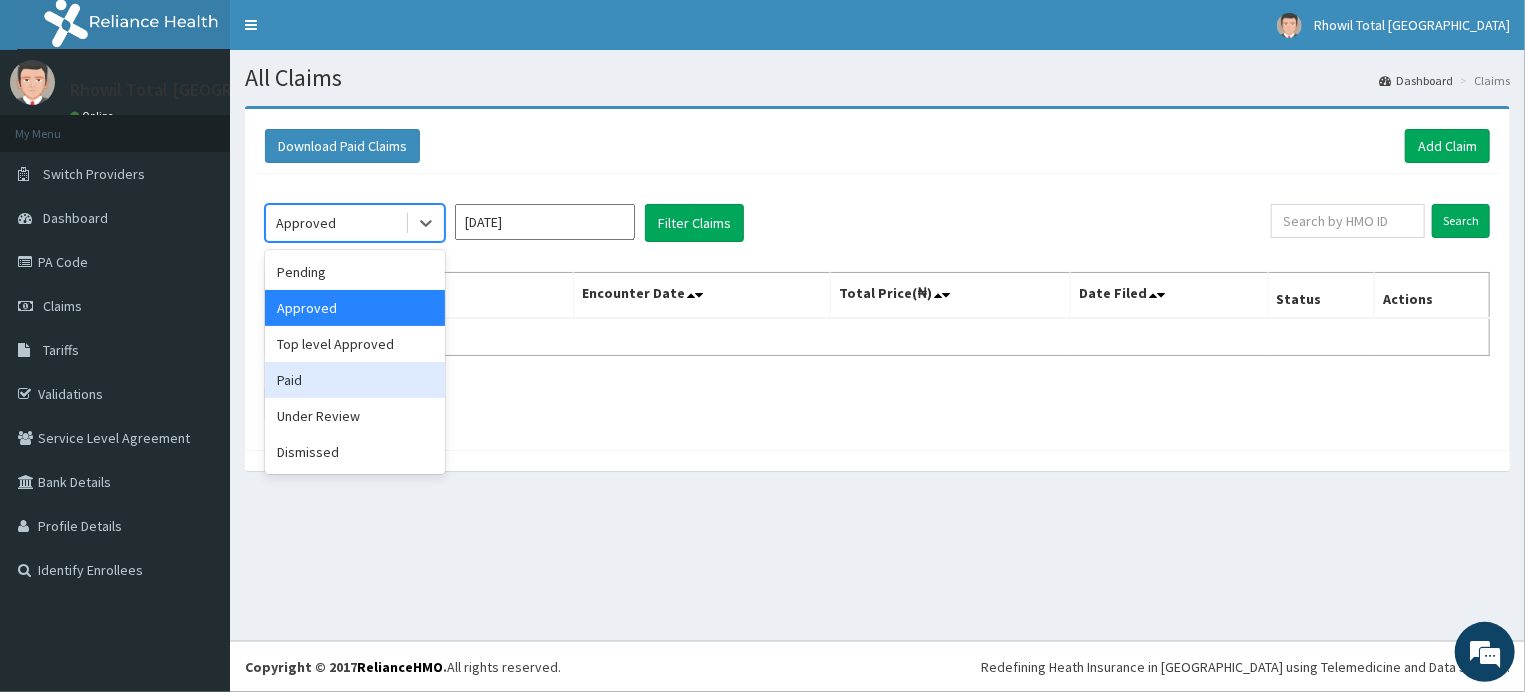 click on "Paid" at bounding box center [355, 380] 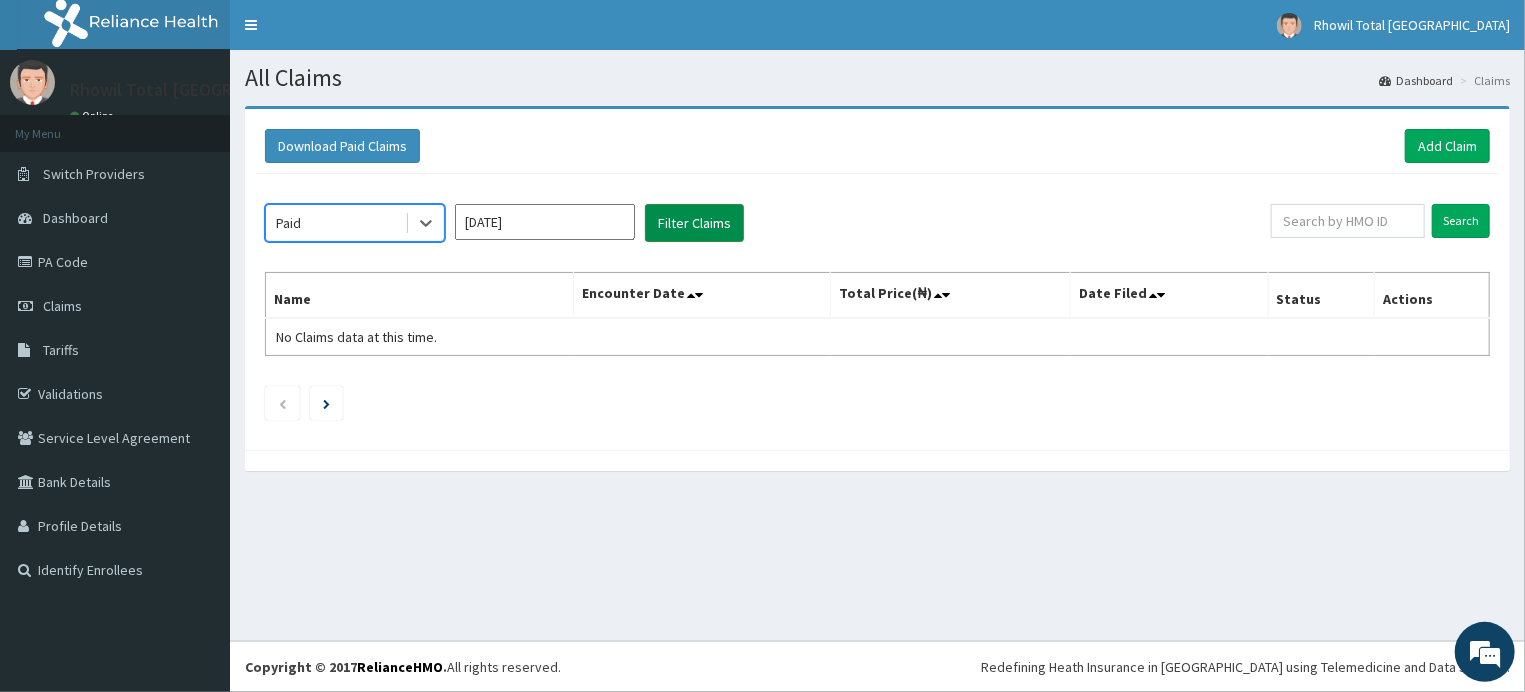 click on "Filter Claims" at bounding box center (694, 223) 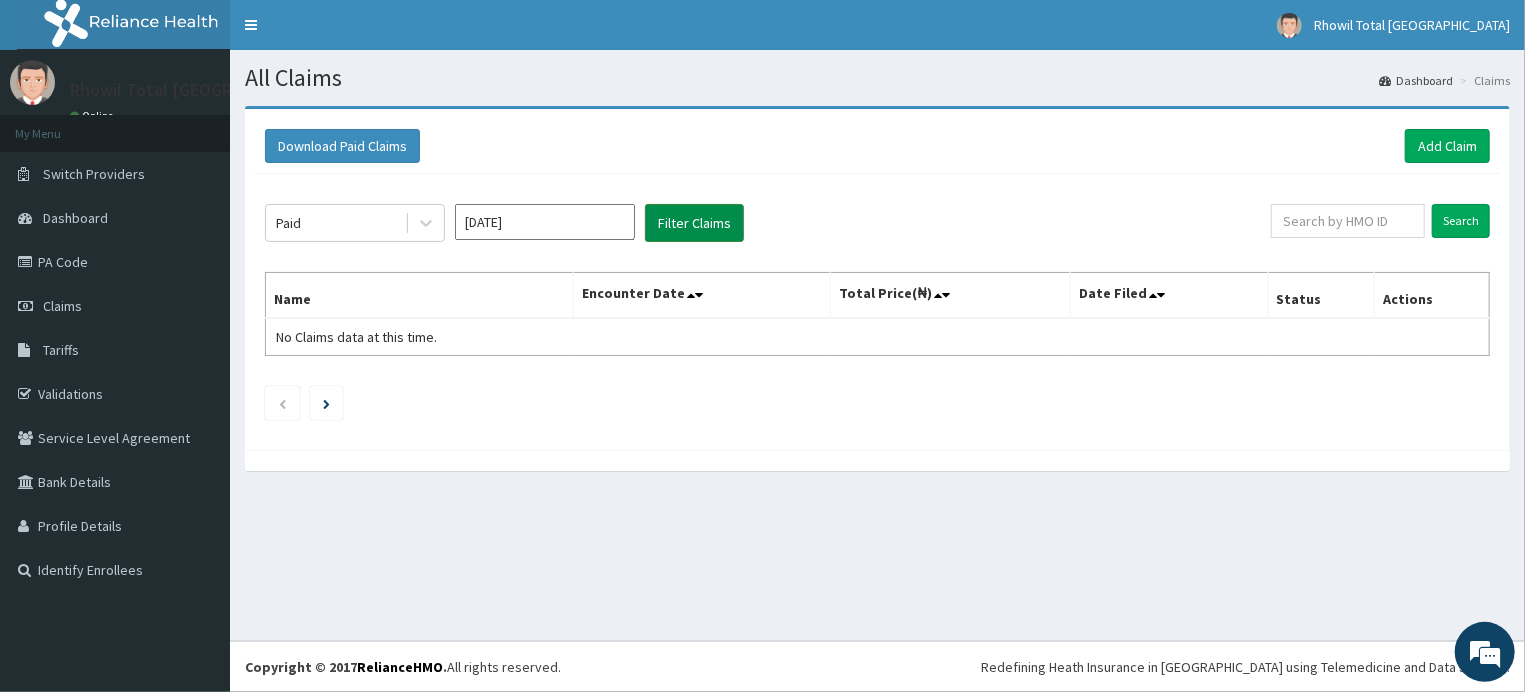 click on "Filter Claims" at bounding box center (694, 223) 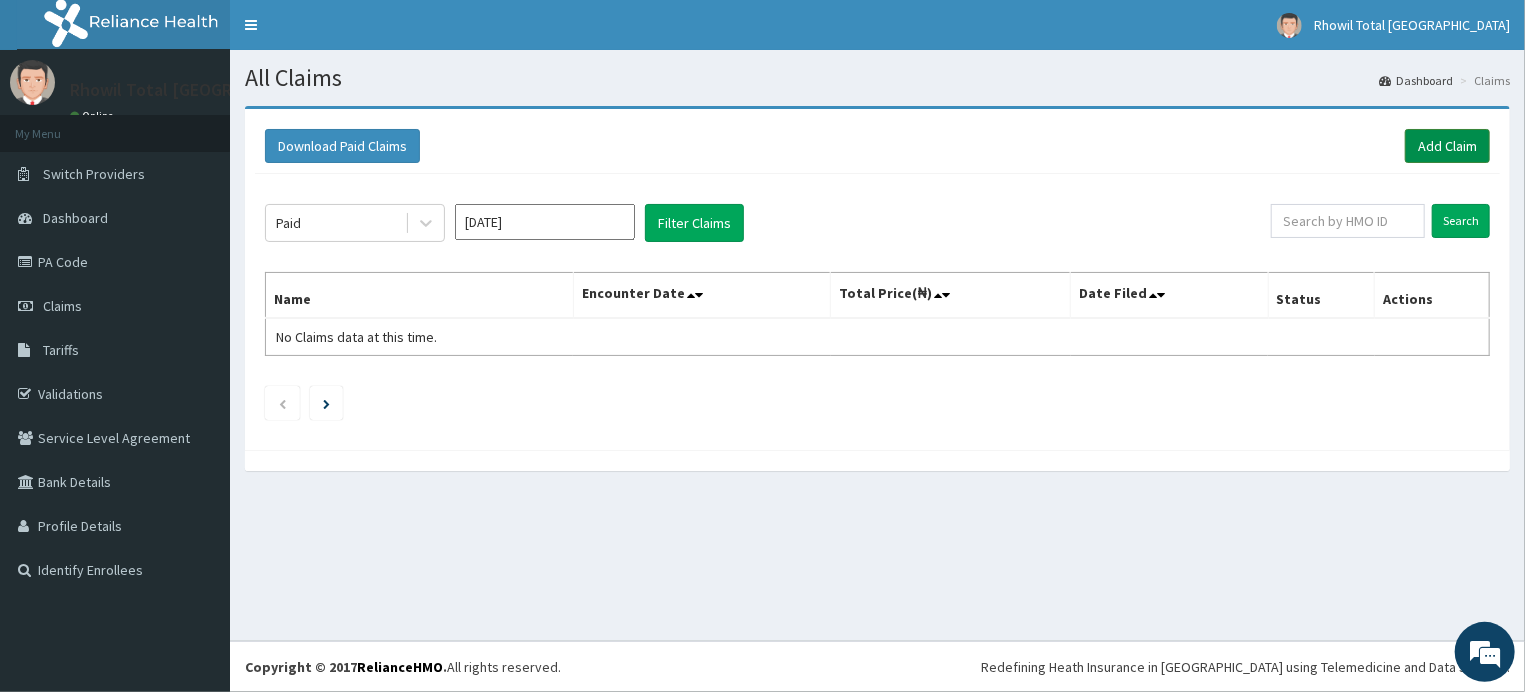 drag, startPoint x: 1444, startPoint y: 149, endPoint x: 1427, endPoint y: 149, distance: 17 